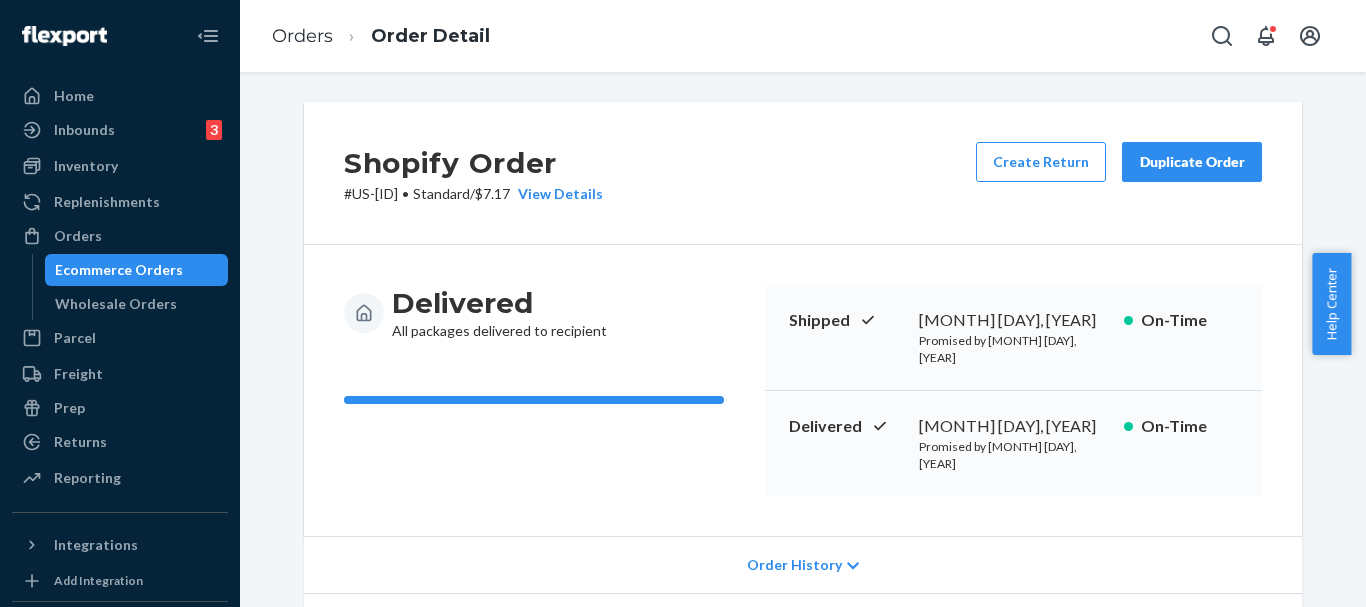 scroll, scrollTop: 0, scrollLeft: 0, axis: both 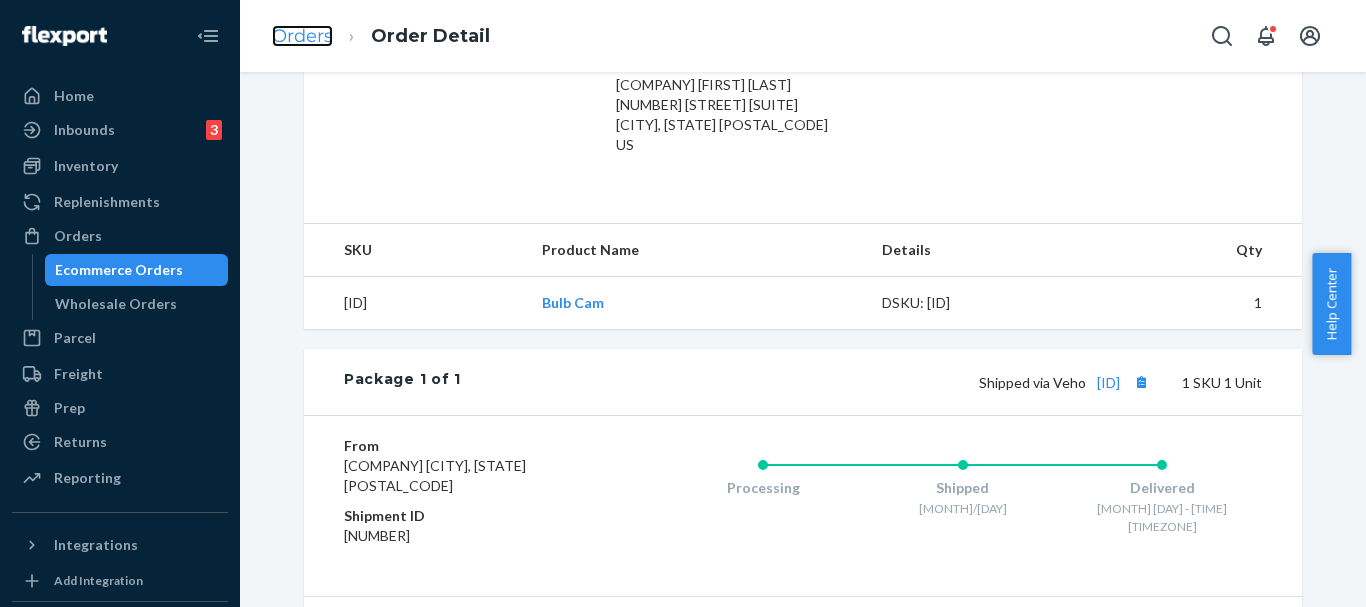click on "Orders" at bounding box center [302, 36] 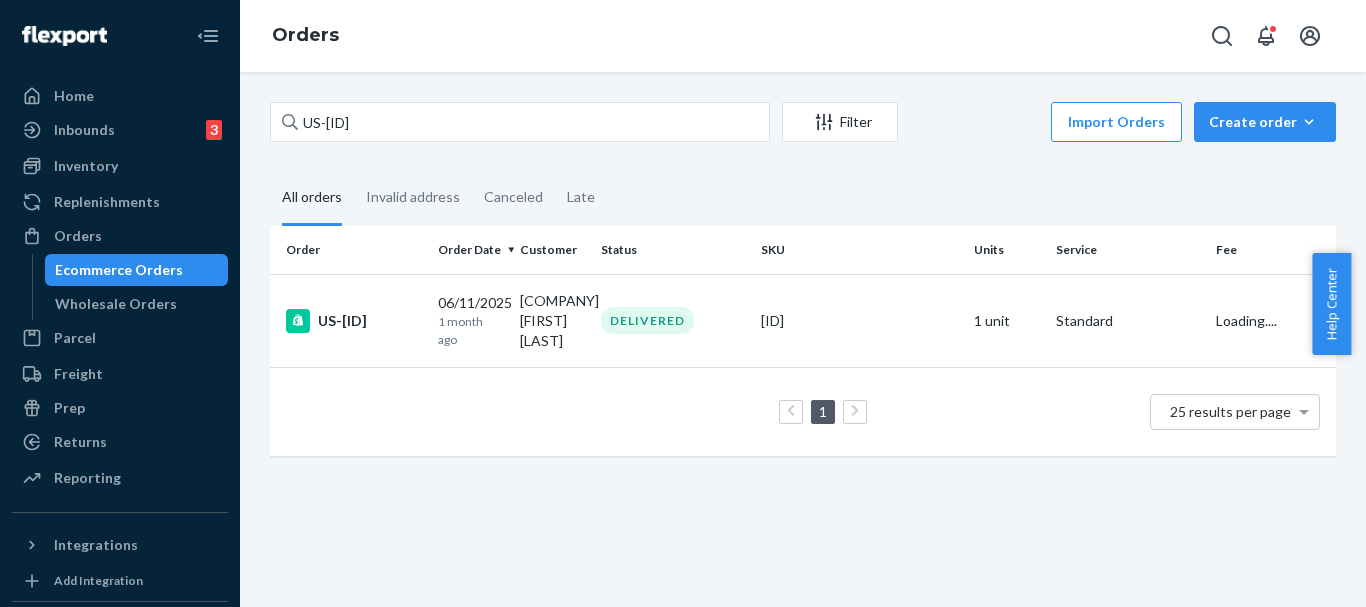 scroll, scrollTop: 0, scrollLeft: 0, axis: both 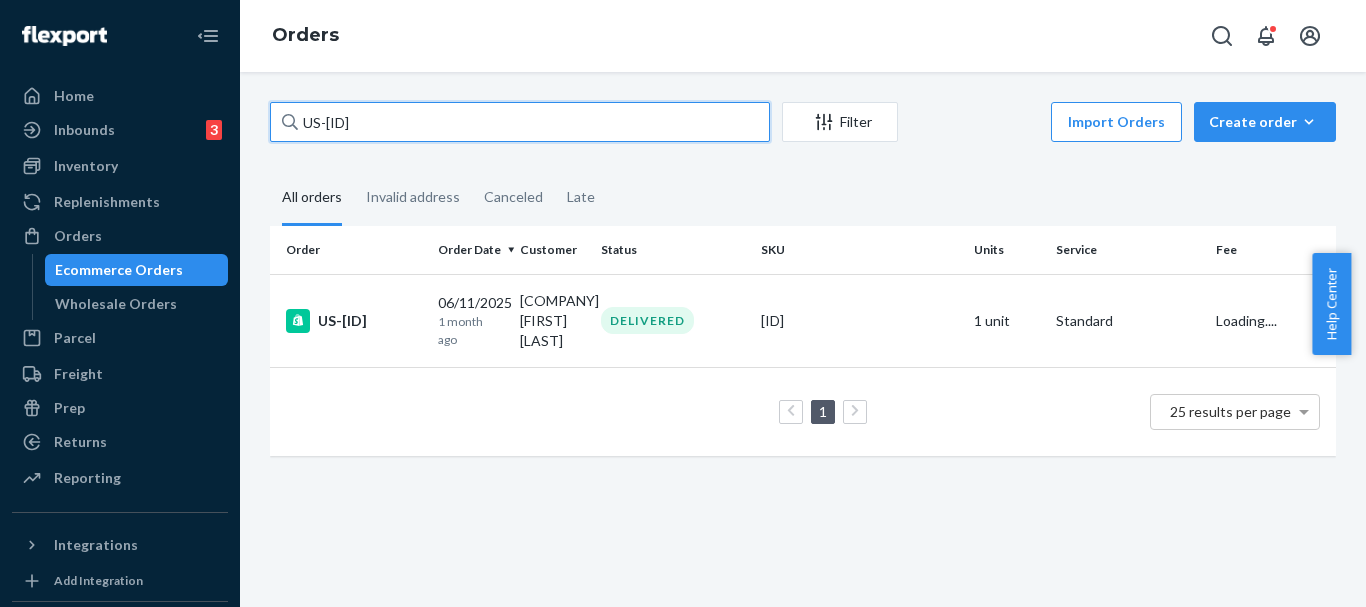 drag, startPoint x: 438, startPoint y: 129, endPoint x: 234, endPoint y: 129, distance: 204 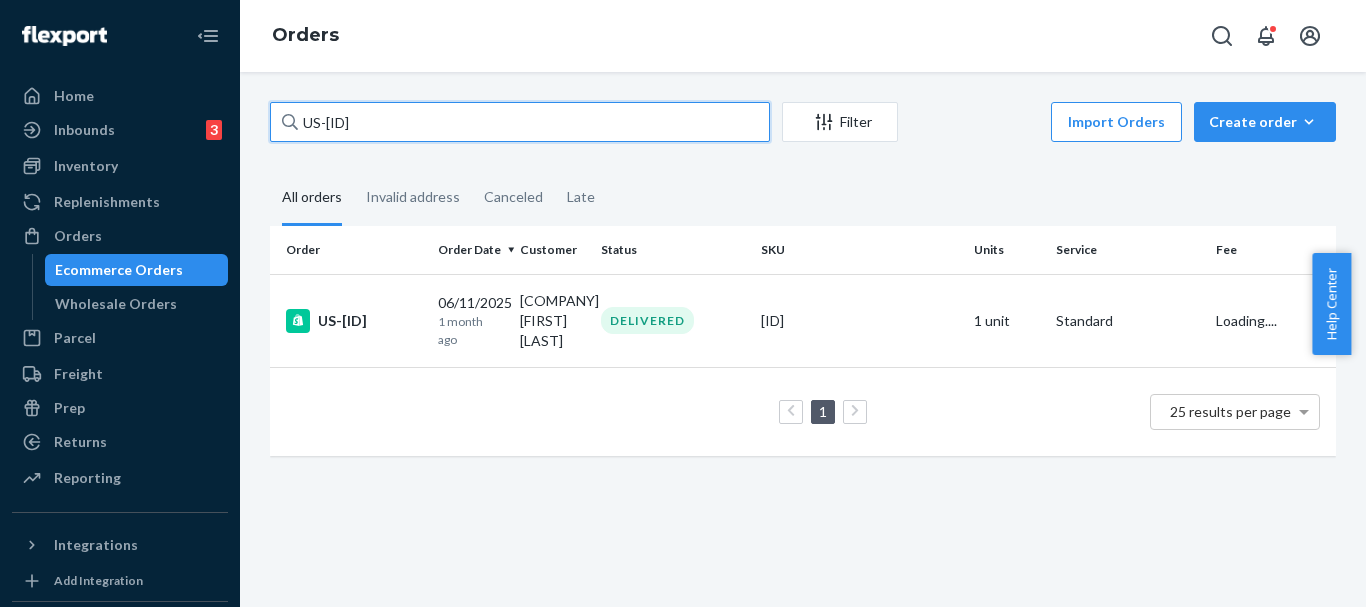 click on "Home Inbounds 3 Shipping Plans Problems 3 Inventory Products Replenishments Orders Ecommerce Orders Wholesale Orders Parcel Parcel orders Integrations Freight Prep Returns All Returns Settings Packages Reporting Reports Analytics Integrations Add Integration Fast Tags Add Fast Tag Settings Talk to Support Help Center Give Feedback Orders US-[ID] Filter Import Orders Create order Ecommerce order Removal order All orders Invalid address Canceled Late Order Order Date Customer Status SKU Units Service Fee US-[ID] [MONTH]/[DAY]/[YEAR] 1 month ago [COMPANY] [FIRST] [LAST] DELIVERED [ID] 1 unit Standard Loading.... 1 25 results per page" at bounding box center [683, 303] 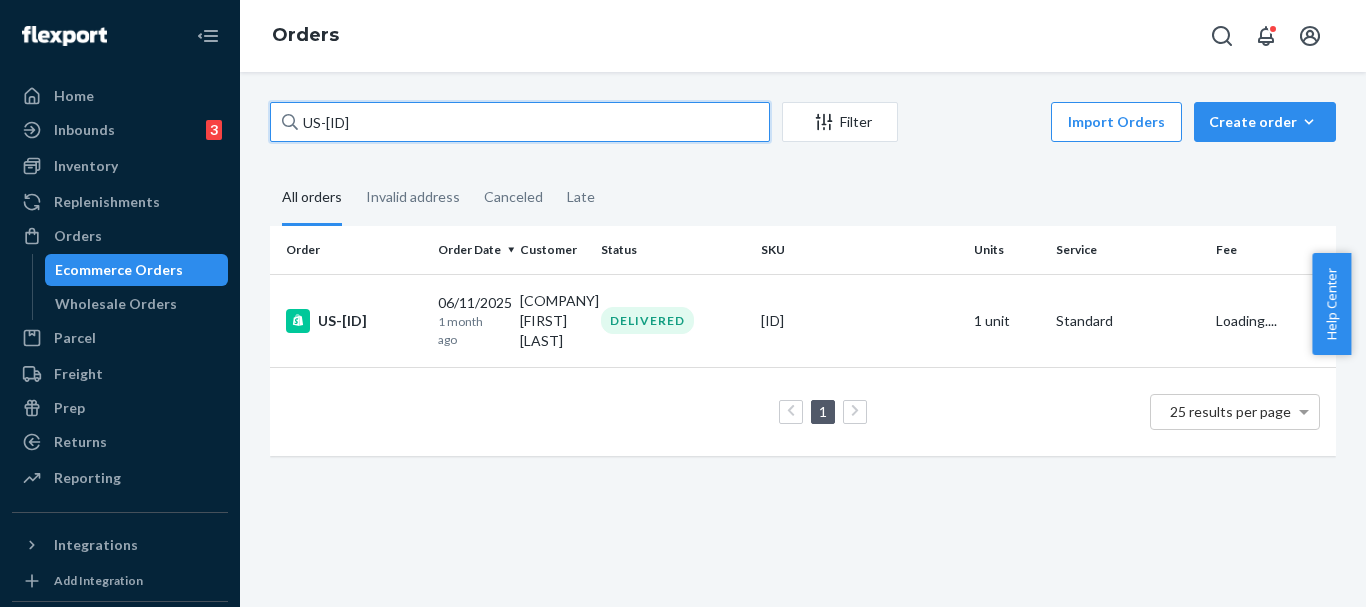 paste on "#[ID]" 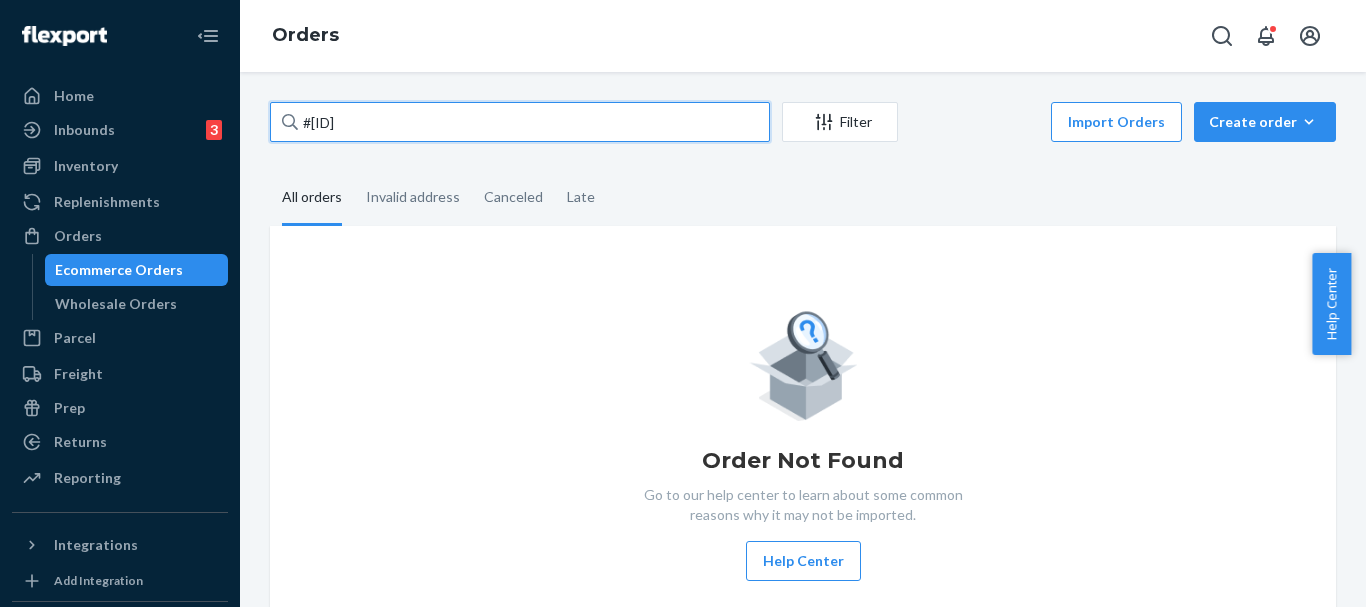 click on "#[ID]" at bounding box center (520, 122) 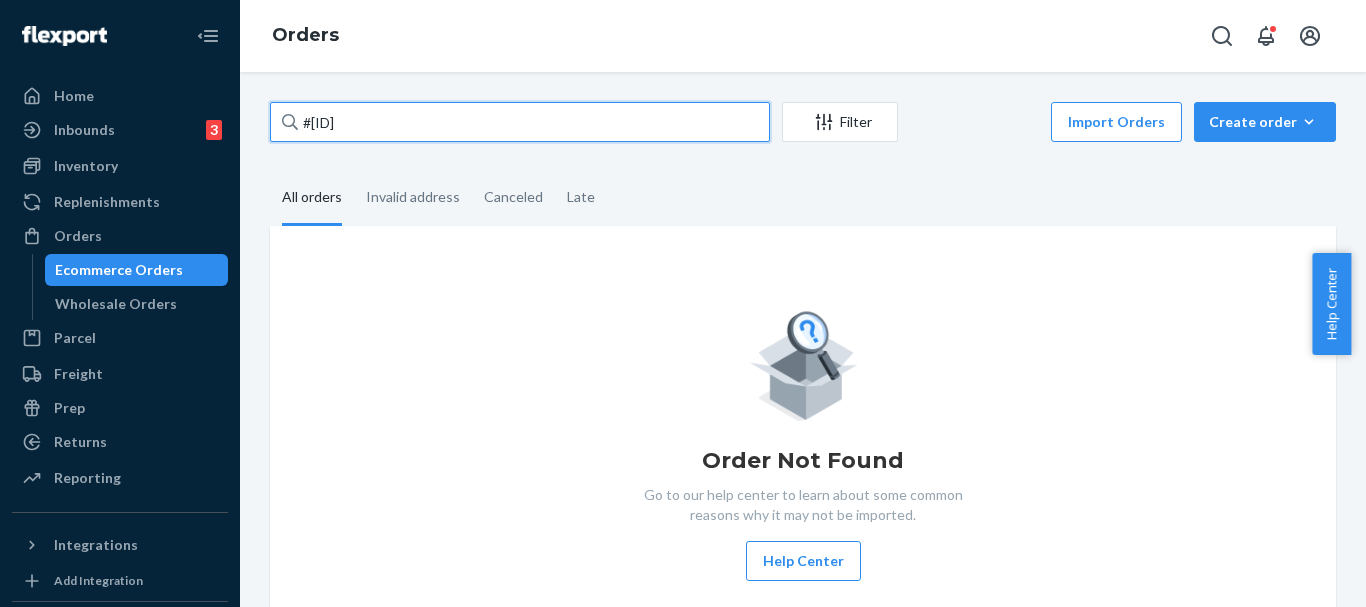 click on "#[ID]" at bounding box center [520, 122] 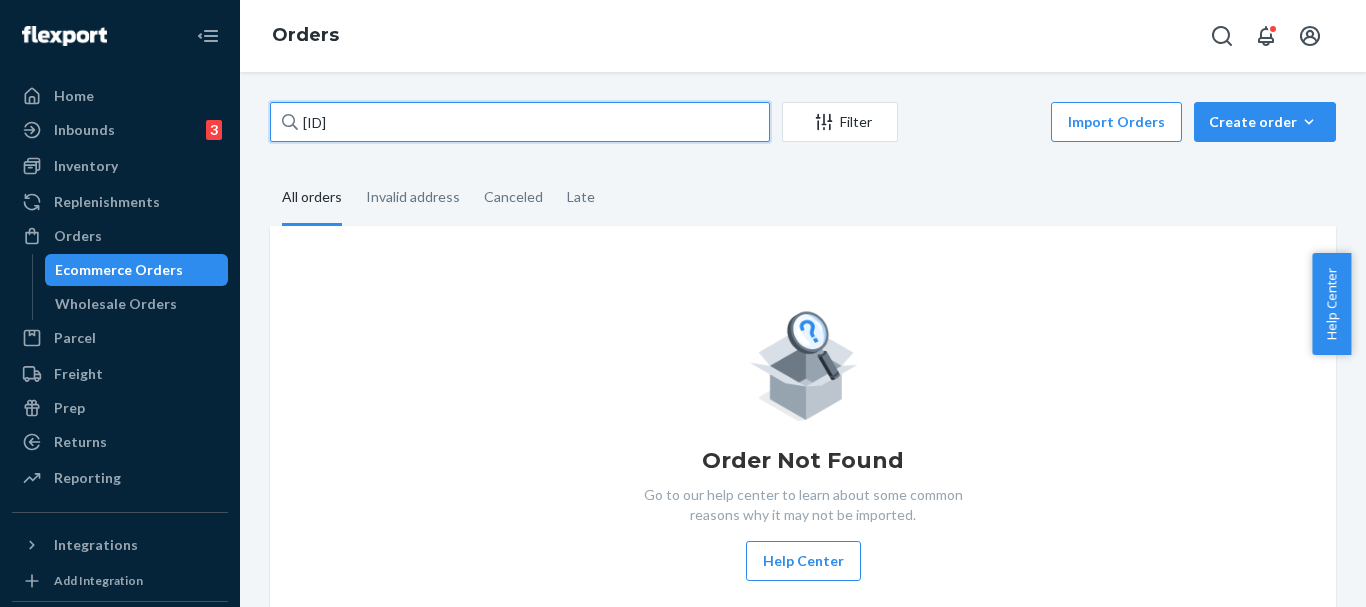 click on "[ID]" at bounding box center [520, 122] 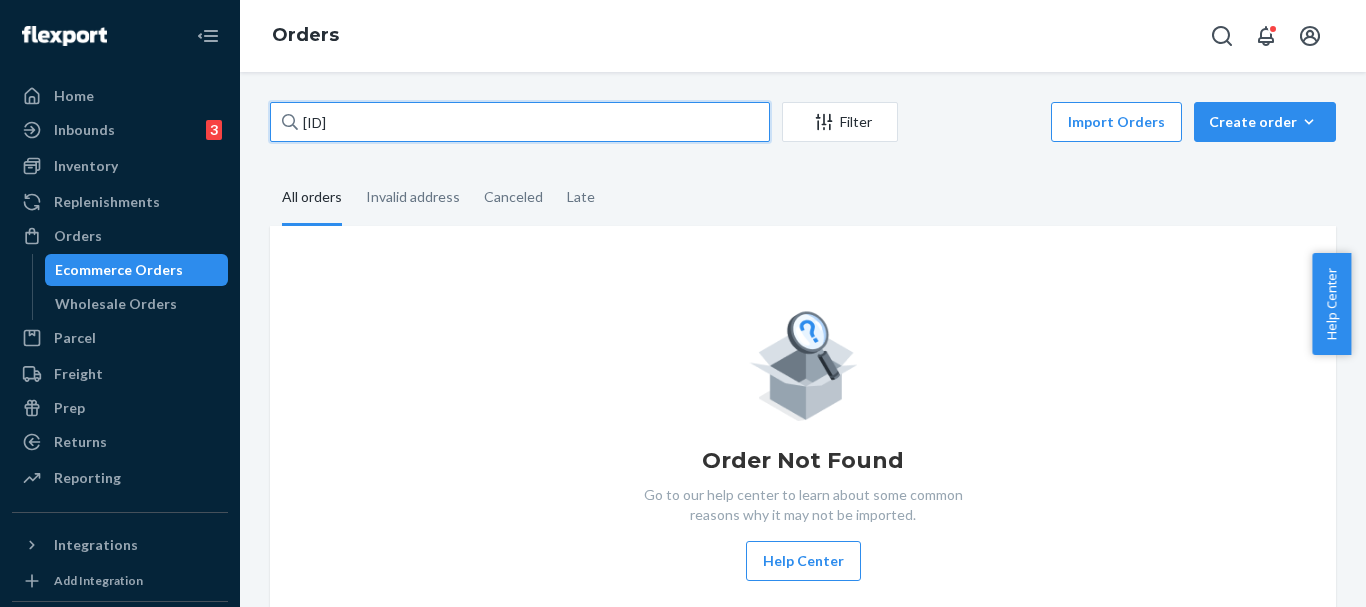 click on "[ID]" at bounding box center [520, 122] 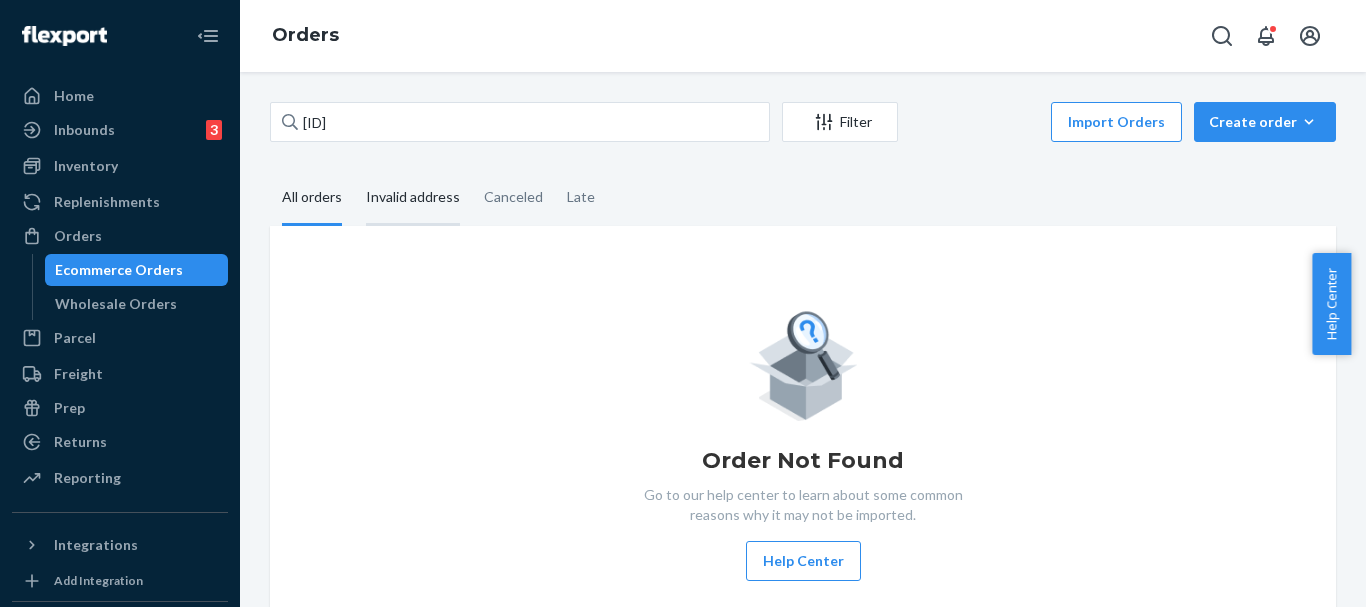 click on "Invalid address" at bounding box center [413, 198] 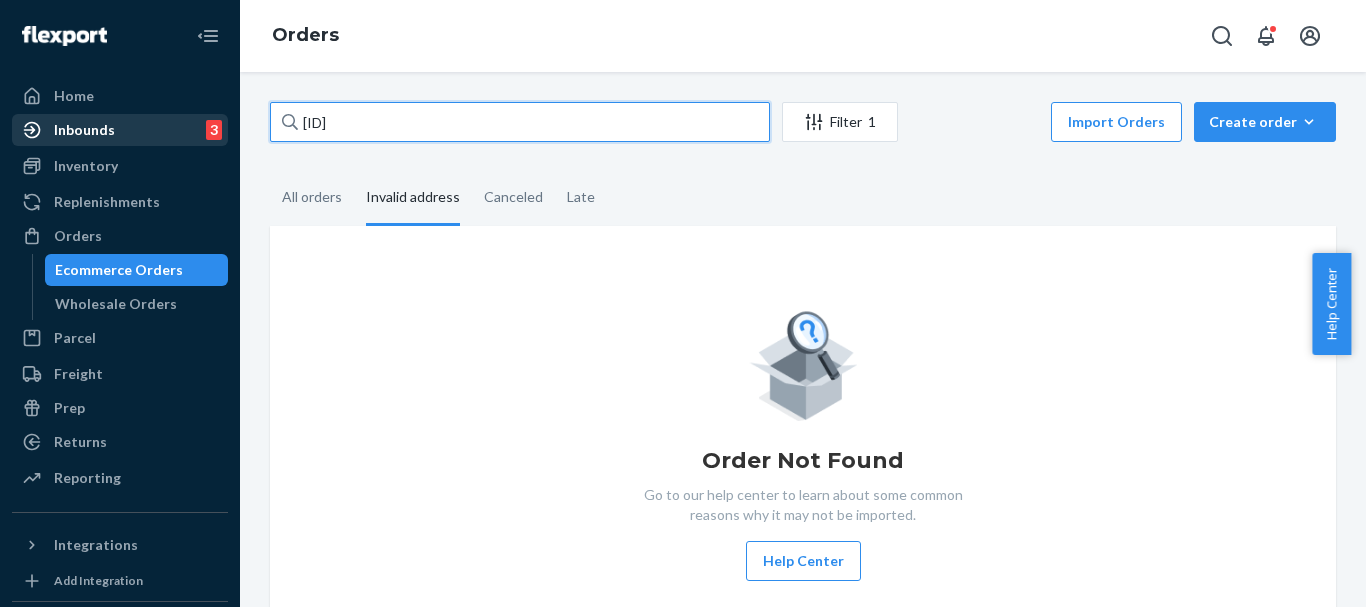 drag, startPoint x: 556, startPoint y: 112, endPoint x: 117, endPoint y: 118, distance: 439.041 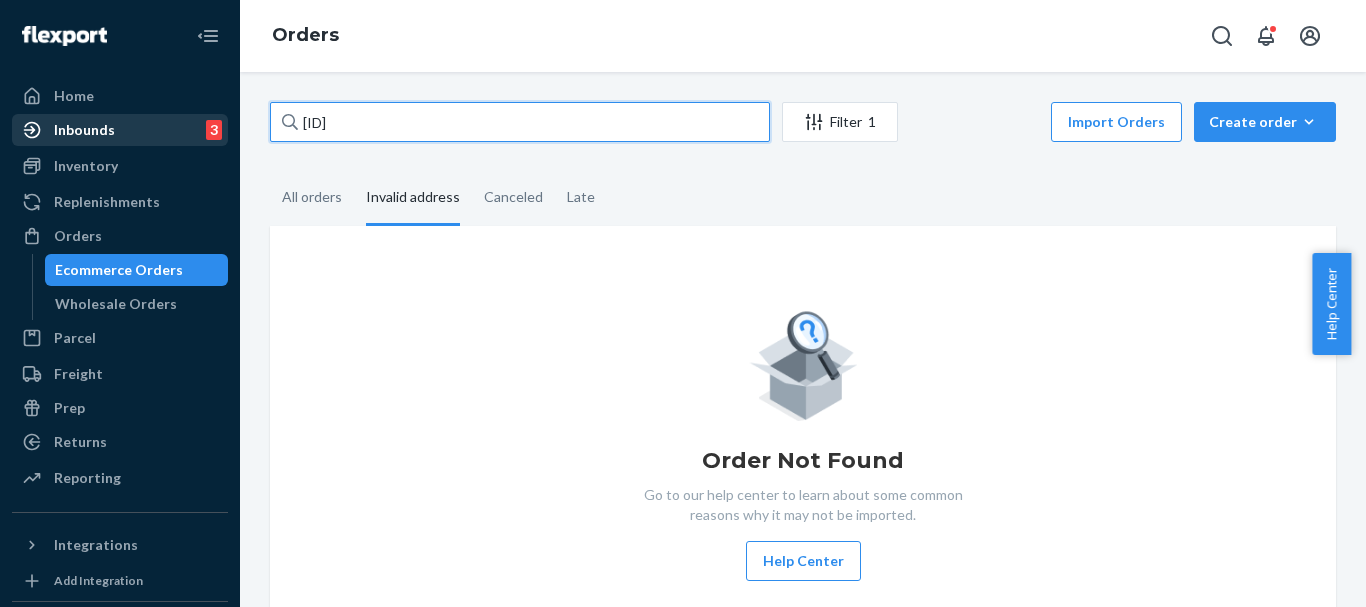 click on "Home Inbounds 3 Shipping Plans Problems 3 Inventory Products Replenishments Orders Ecommerce Orders Wholesale Orders Parcel Parcel orders Integrations Freight Prep Returns All Returns Settings Packages Reporting Reports Analytics Integrations Add Integration Fast Tags Add Fast Tag Settings Talk to Support Help Center Give Feedback Orders [ID] Filter 1 Import Orders Create order Ecommerce order Removal order All orders Invalid address Canceled Late Order Not Found Go to our help center to learn about some common reasons why it may not be imported. Help Center" at bounding box center [683, 303] 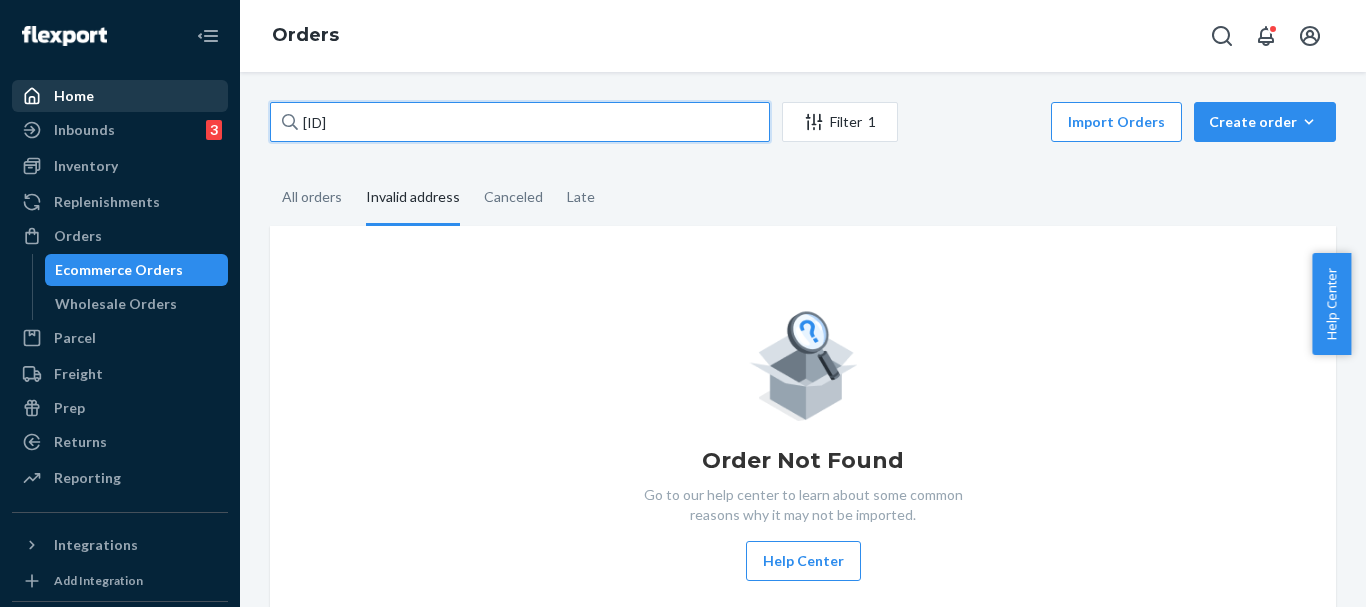 paste on "US-[ID]" 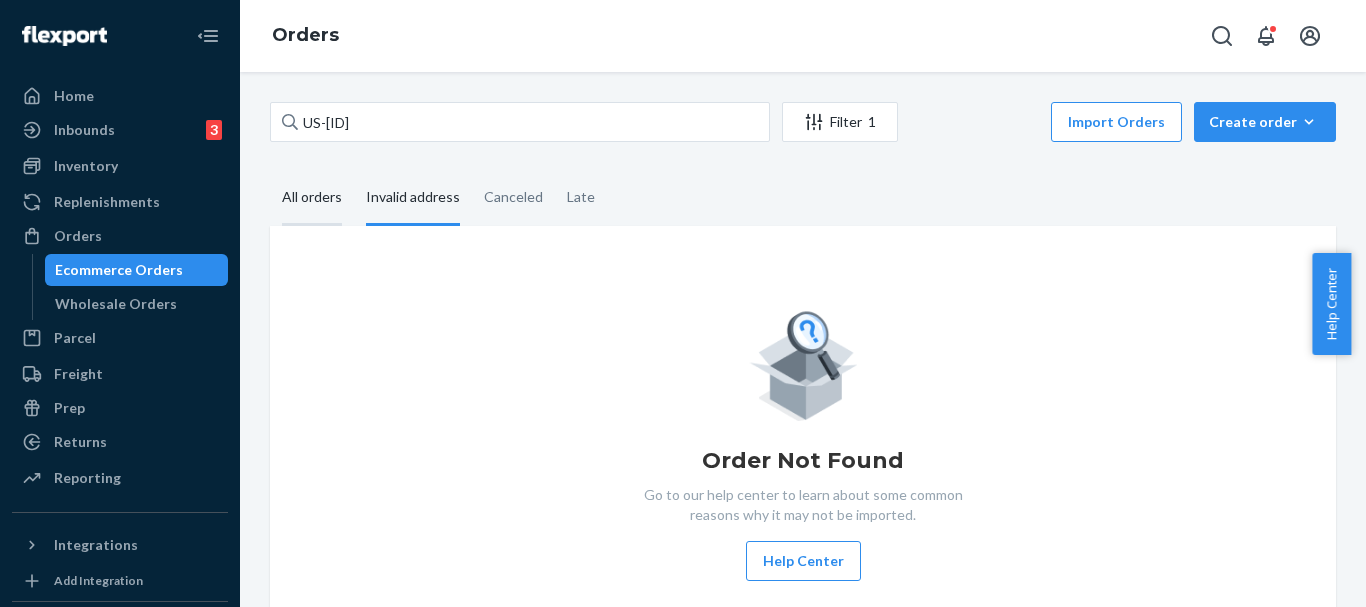 click on "All orders" at bounding box center [312, 198] 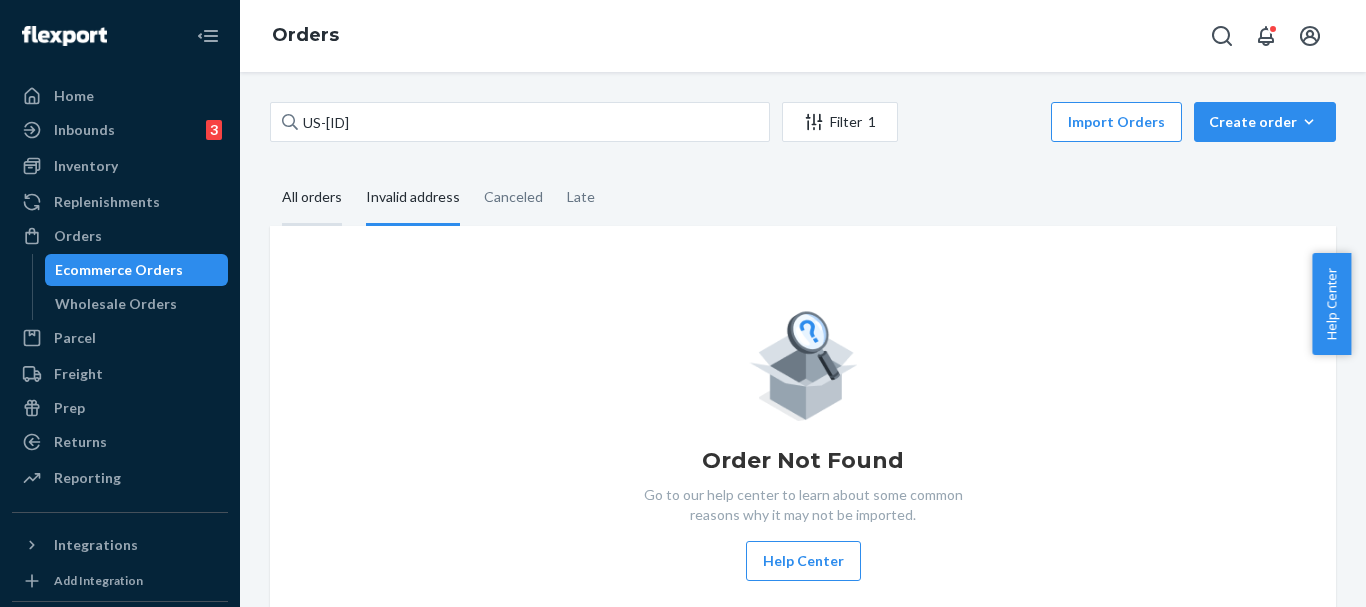 click on "All orders" at bounding box center (270, 171) 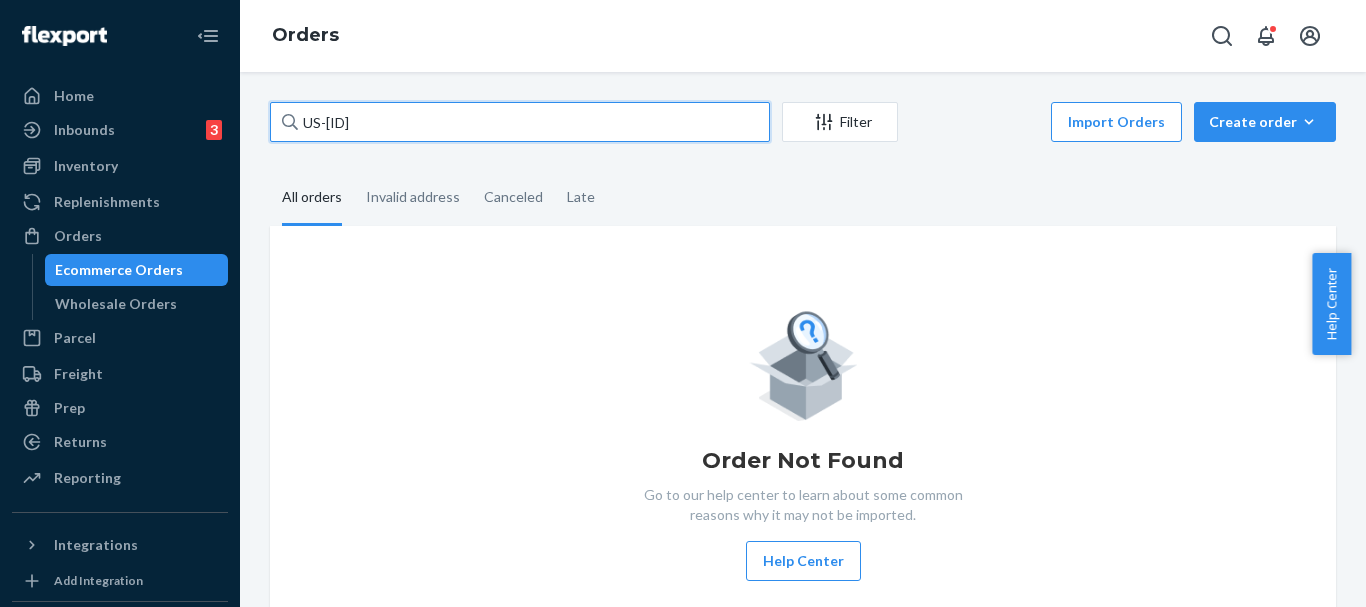 click on "US-[ID]" at bounding box center (520, 122) 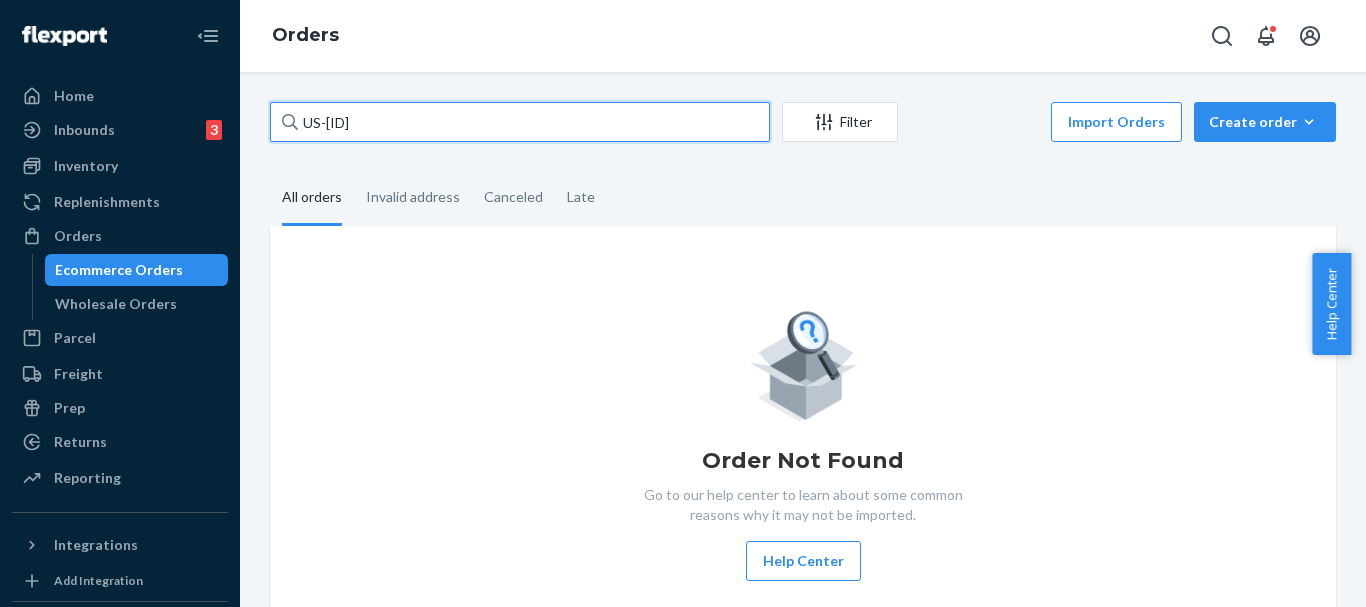 click on "US-[ID]" at bounding box center [520, 122] 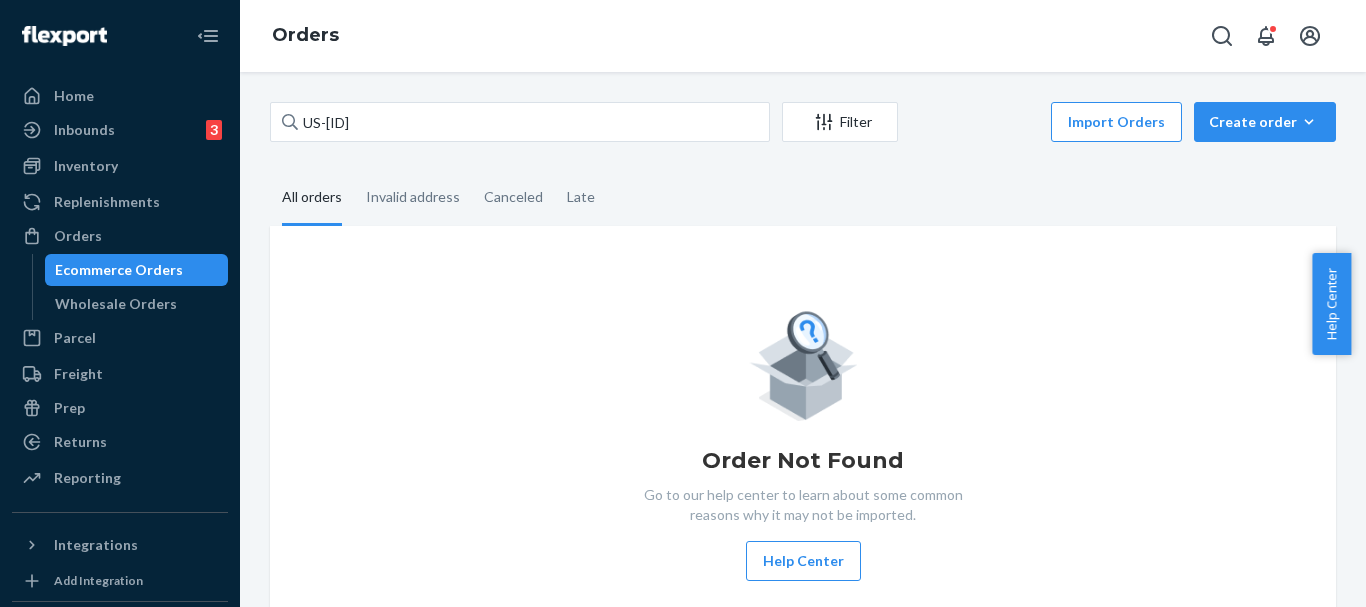 click on "All orders" at bounding box center (312, 198) 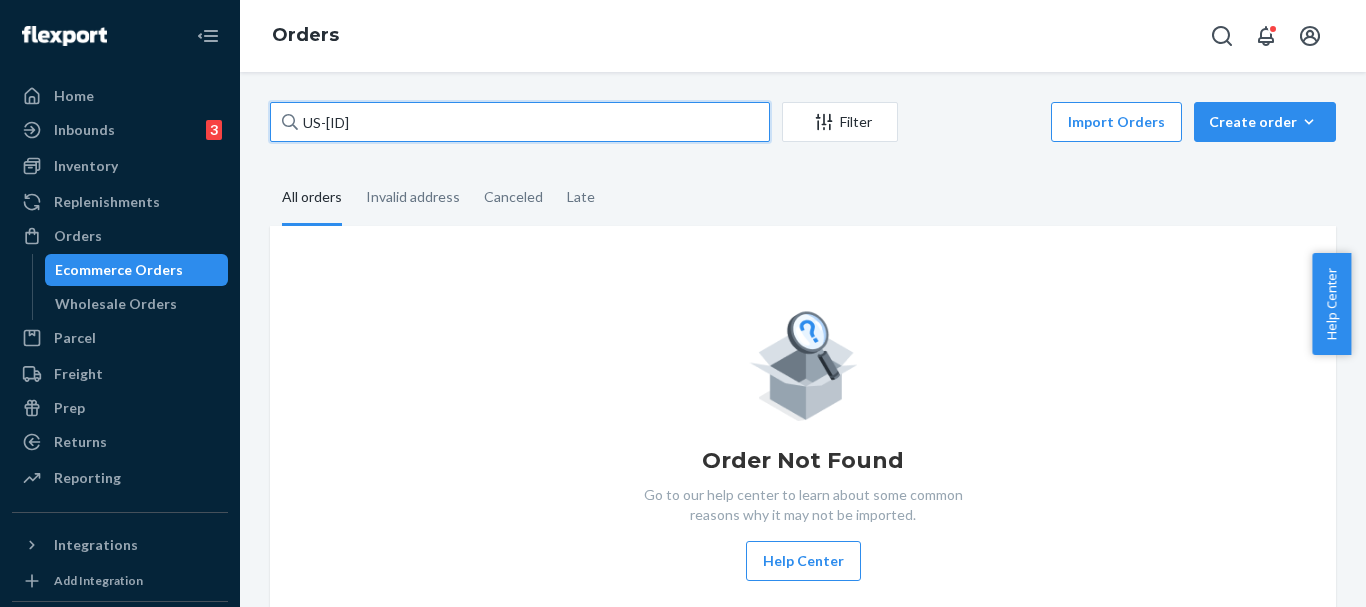 drag, startPoint x: 431, startPoint y: 120, endPoint x: 1, endPoint y: 98, distance: 430.5624 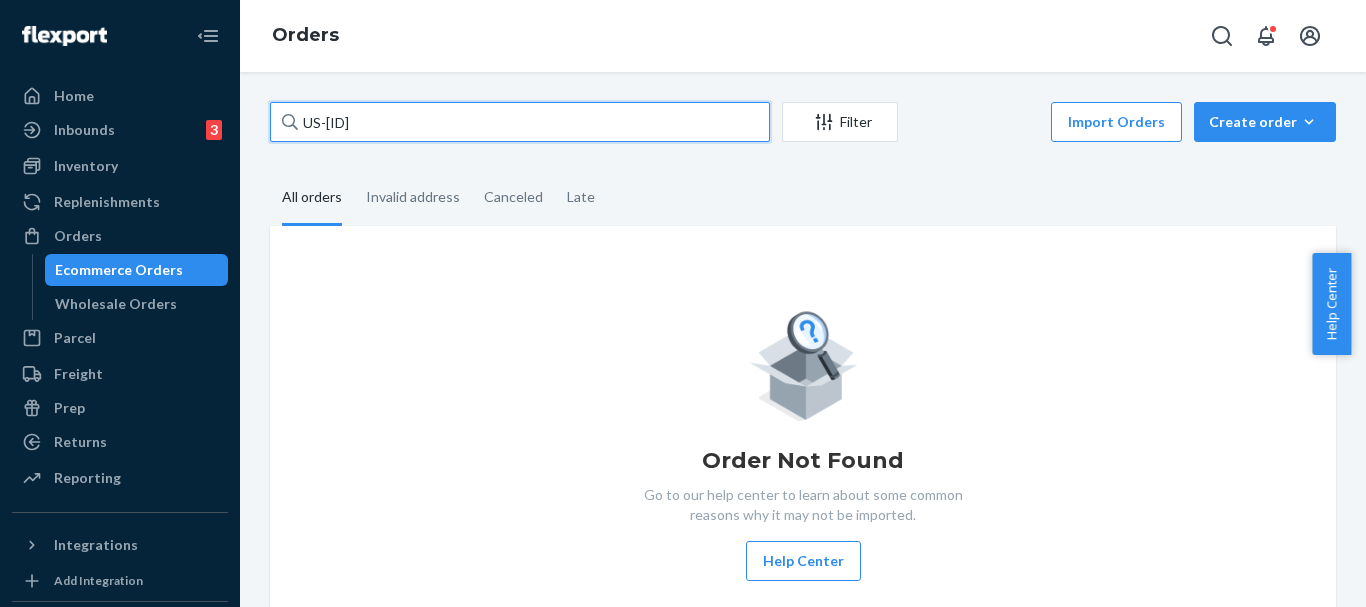 click on "Home Inbounds 3 Shipping Plans Problems 3 Inventory Products Replenishments Orders Ecommerce Orders Wholesale Orders Parcel Parcel orders Integrations Freight Prep Returns All Returns Settings Packages Reporting Reports Analytics Integrations Add Integration Fast Tags Add Fast Tag Settings Talk to Support Help Center Give Feedback Orders US-[ID] Filter Import Orders Create order Ecommerce order Removal order All orders Invalid address Canceled Late Order Not Found Go to our help center to learn about some common reasons why it may not be imported. Help Center" at bounding box center (683, 303) 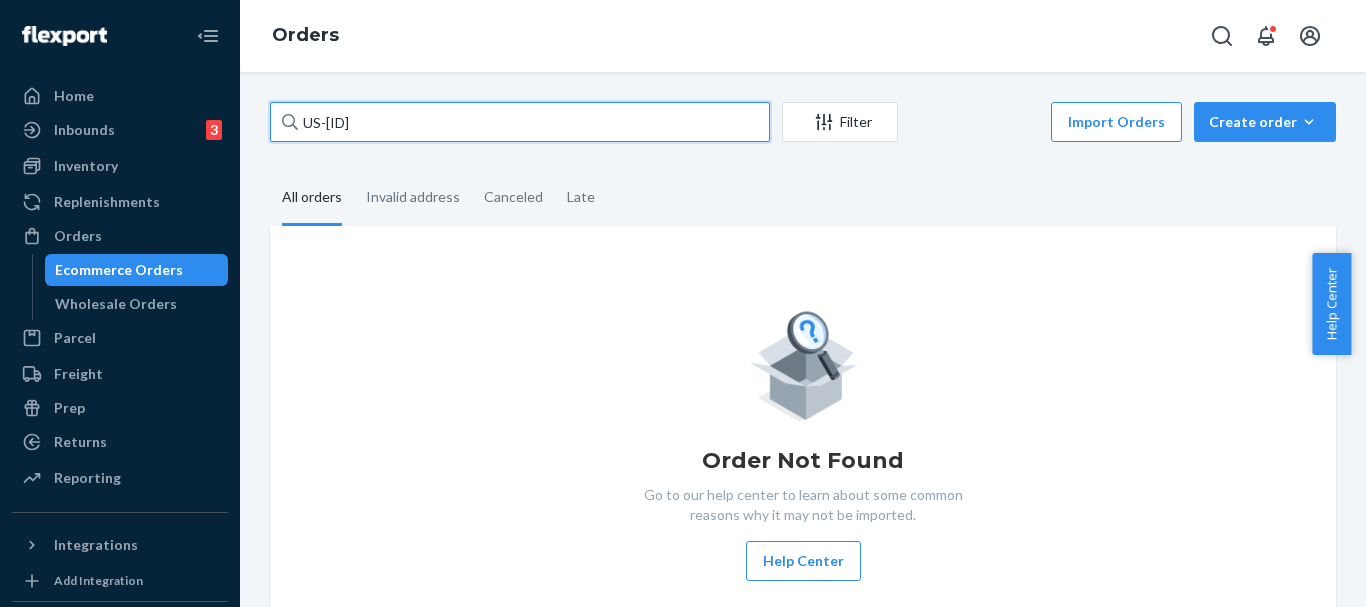 paste 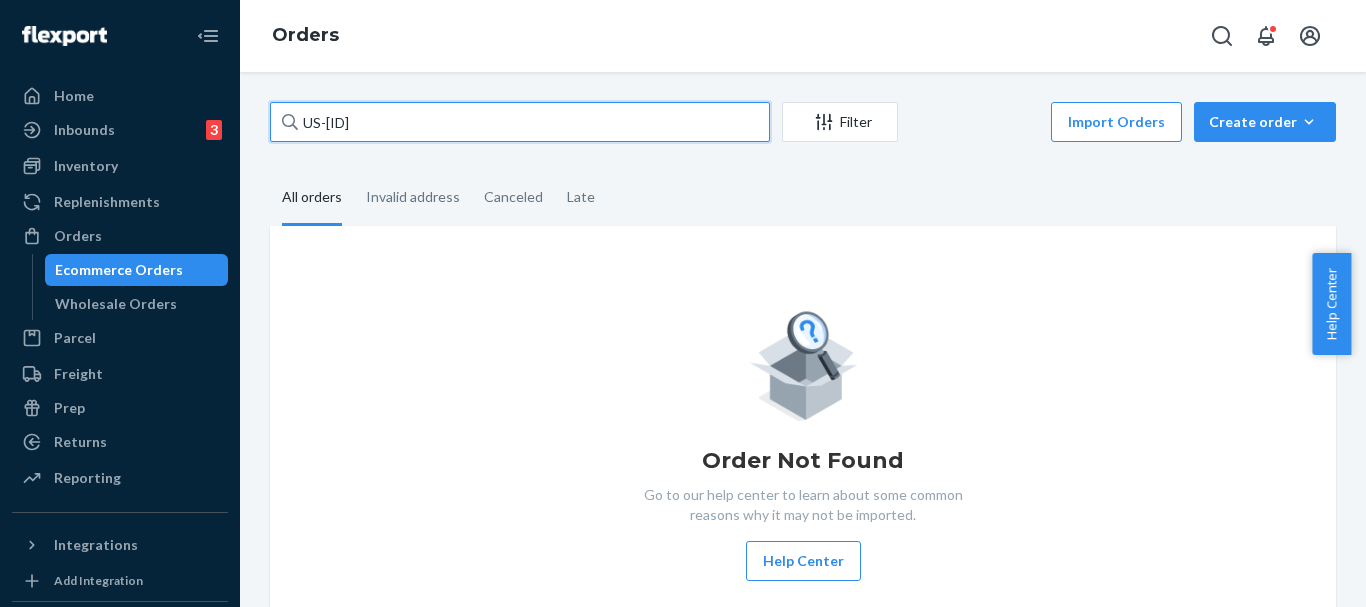 type on "US-[ID]" 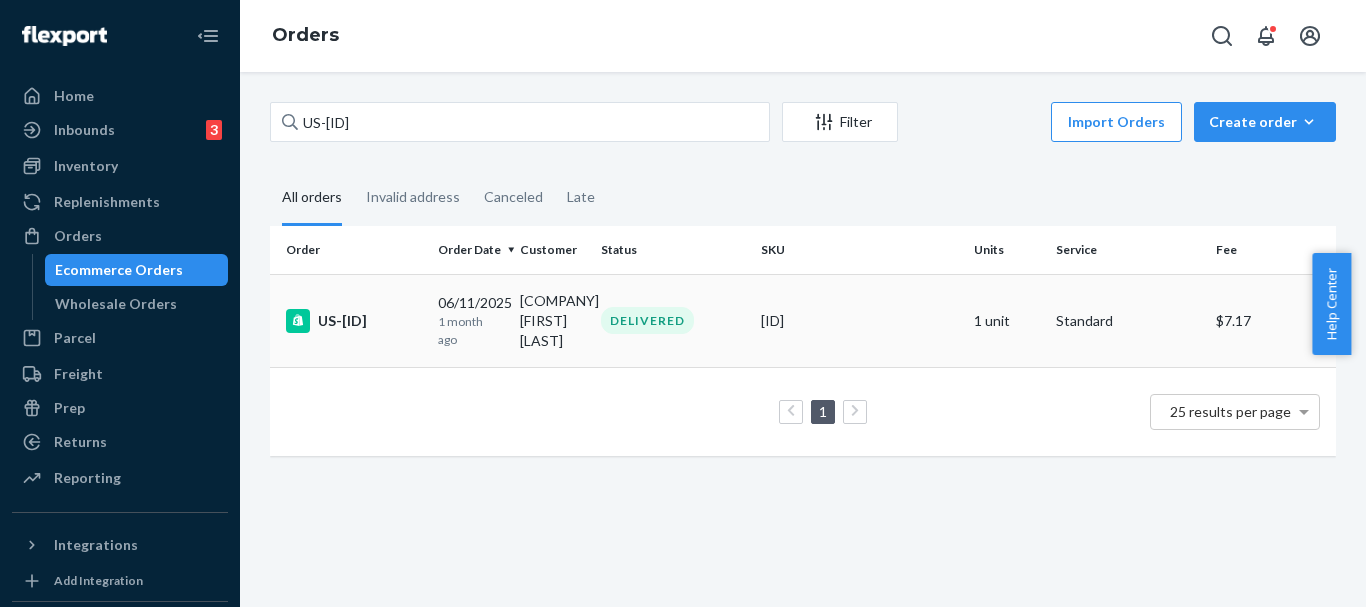 click on "US-[ID]" at bounding box center [354, 321] 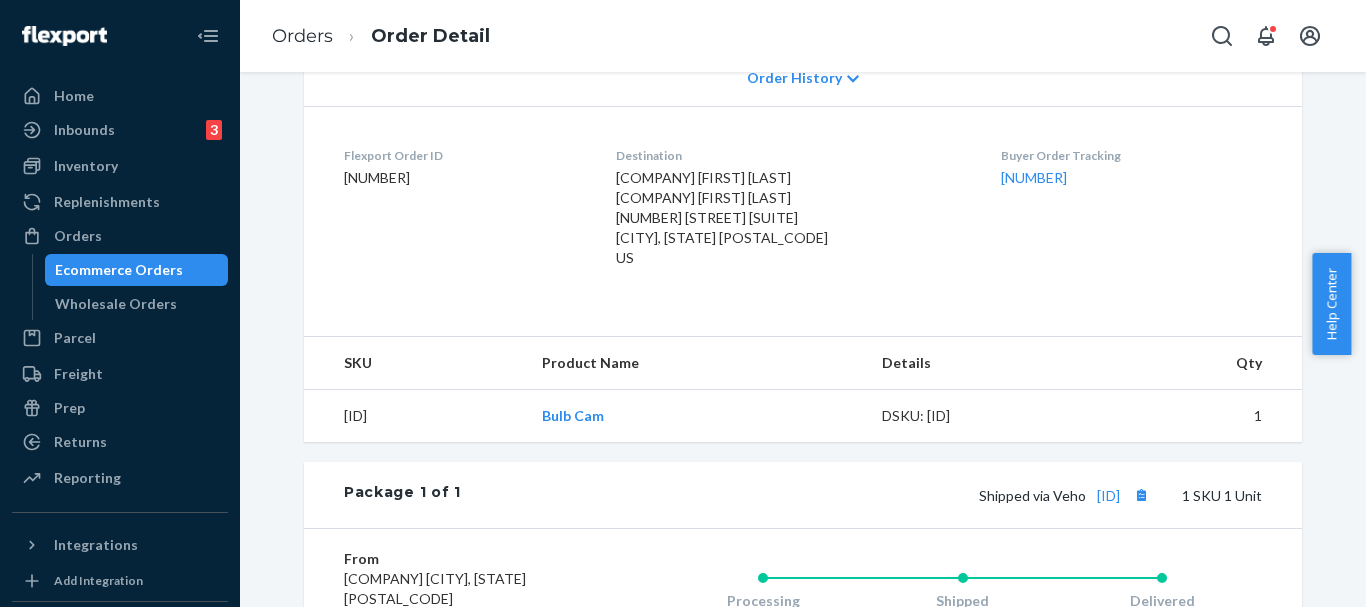 scroll, scrollTop: 600, scrollLeft: 0, axis: vertical 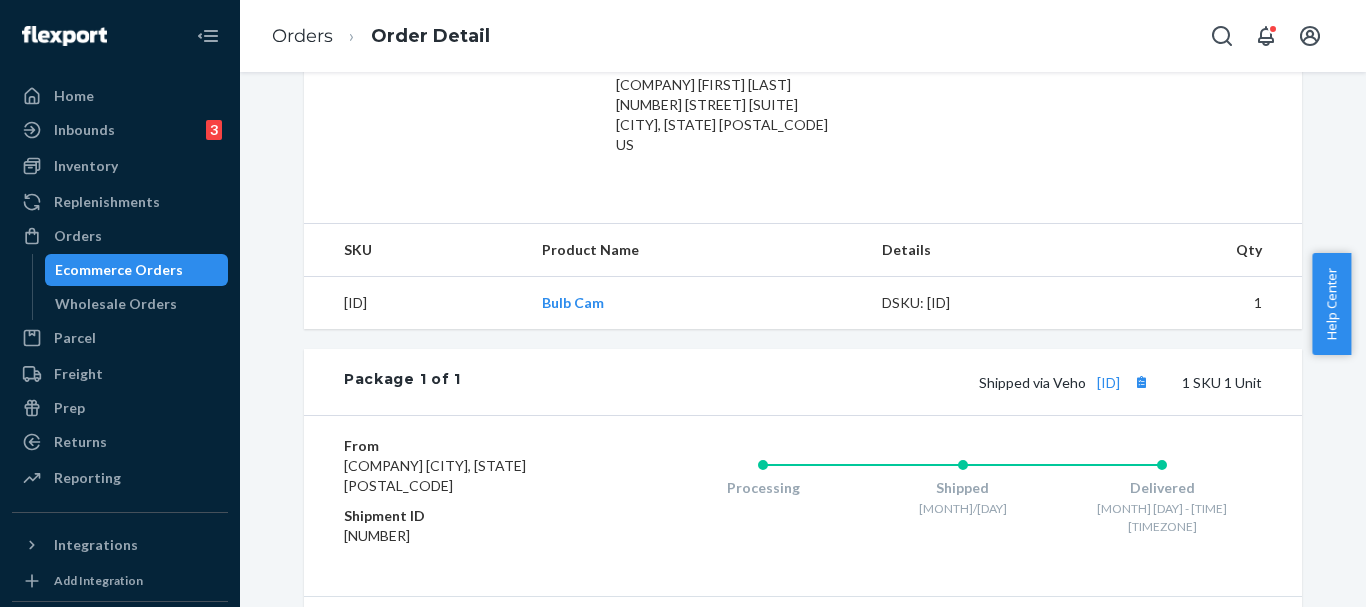 click on "Package 1 of 1 Shipped via Veho   [ID] 1   SKU   1   Unit" at bounding box center [803, 382] 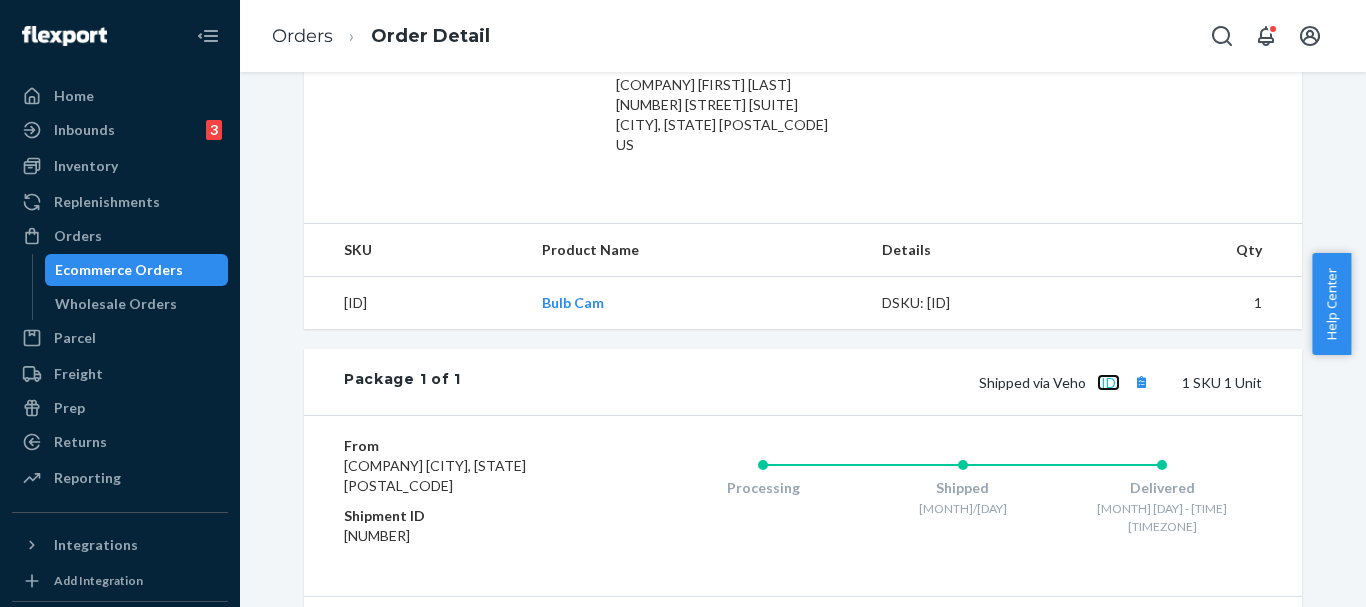 click on "[ID]" at bounding box center [1108, 382] 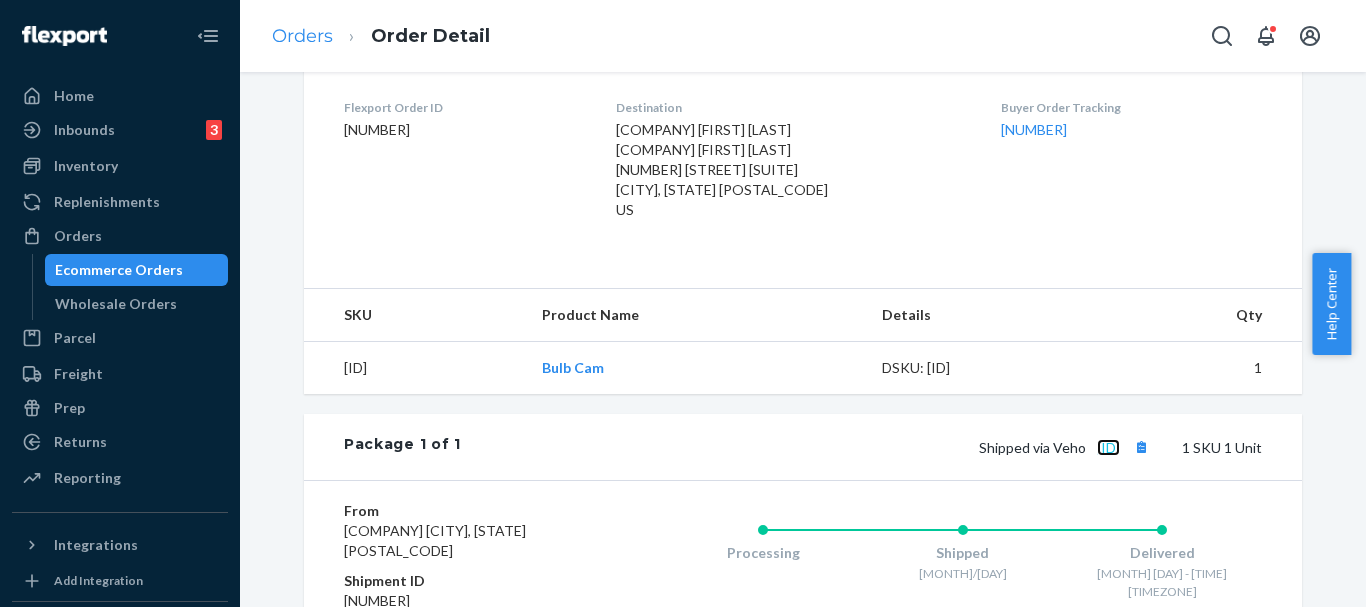 scroll, scrollTop: 500, scrollLeft: 0, axis: vertical 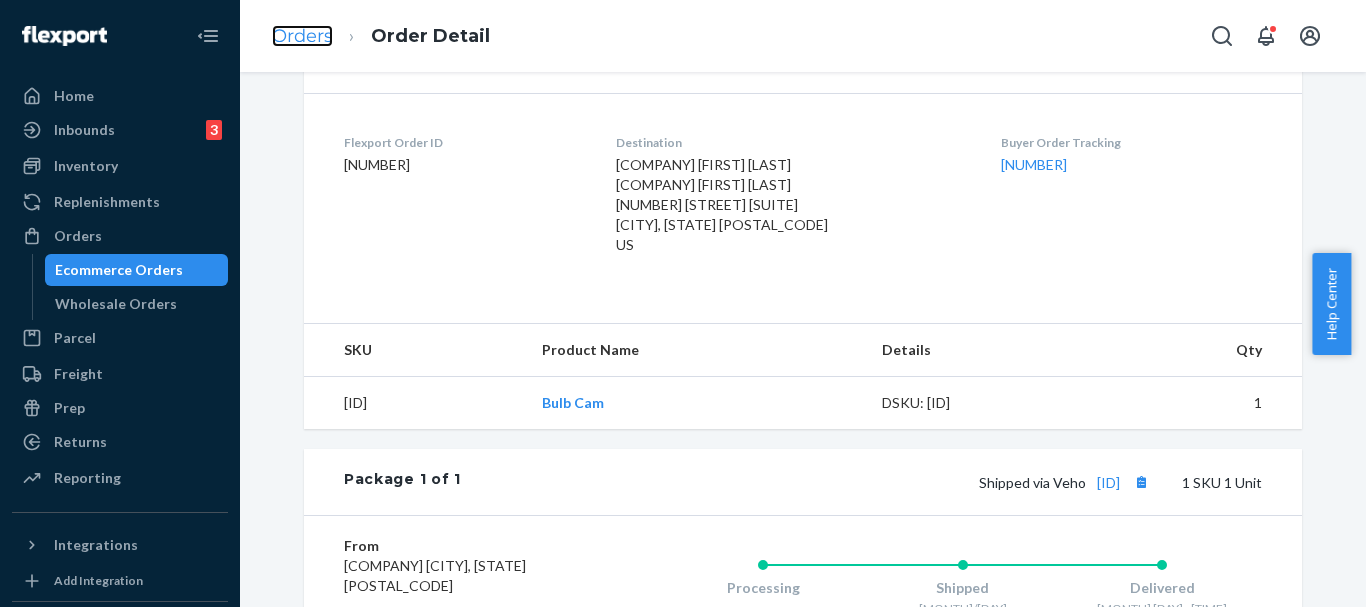 click on "Orders" at bounding box center (302, 36) 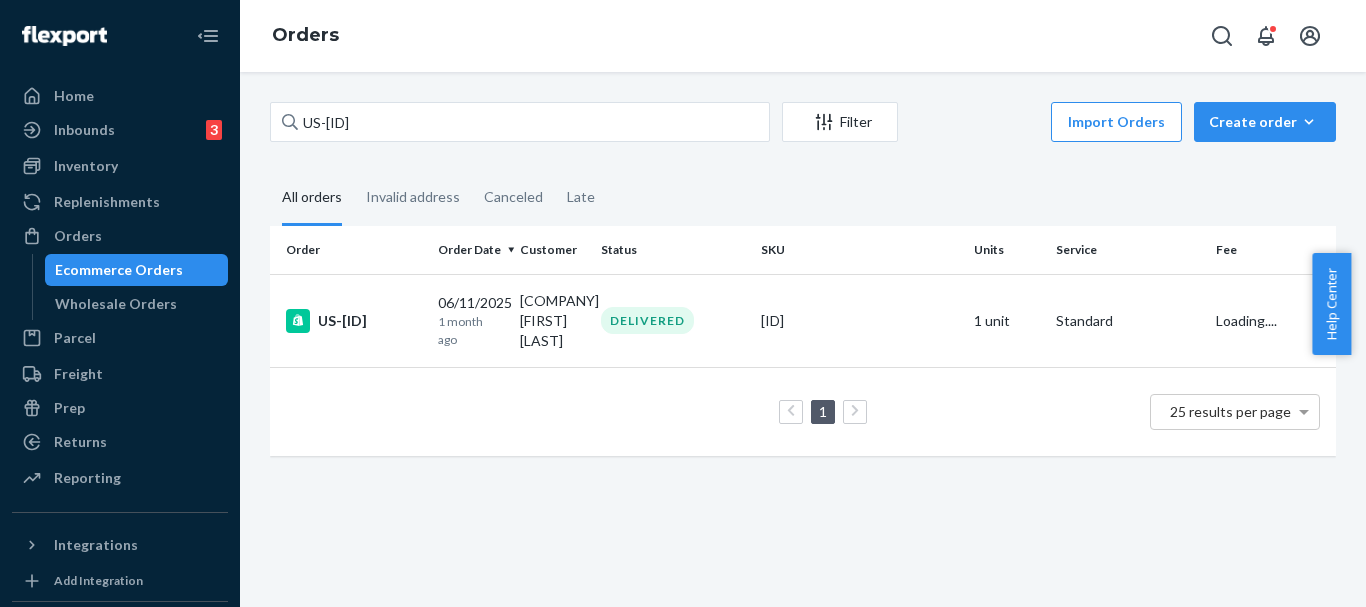 scroll, scrollTop: 0, scrollLeft: 0, axis: both 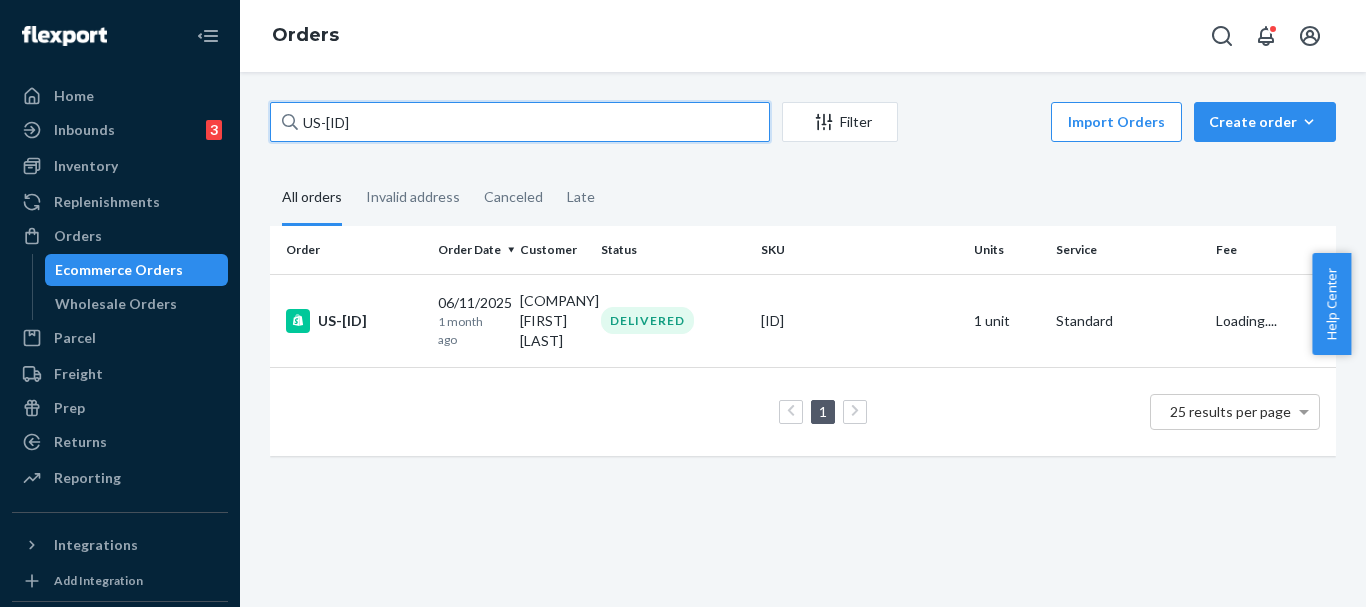 drag, startPoint x: 348, startPoint y: 123, endPoint x: 144, endPoint y: 75, distance: 209.57098 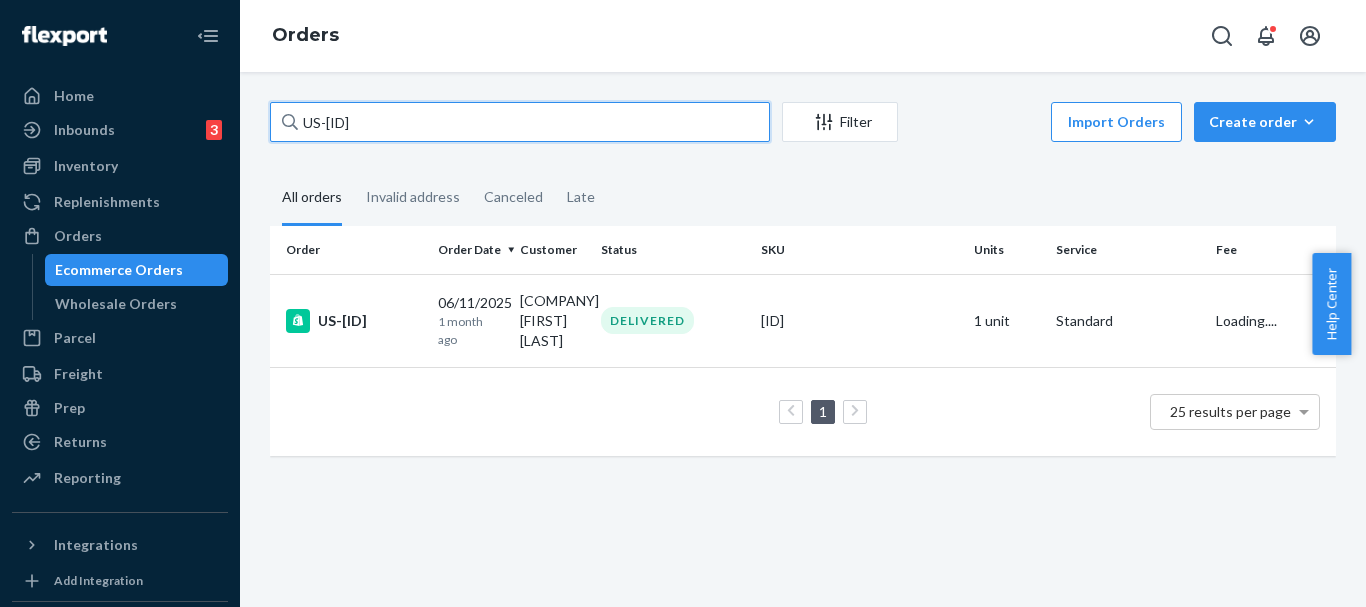 click on "Home Inbounds 3 Shipping Plans Problems 3 Inventory Products Replenishments Orders Ecommerce Orders Wholesale Orders Parcel Parcel orders Integrations Freight Prep Returns All Returns Settings Packages Reporting Reports Analytics Integrations Add Integration Fast Tags Add Fast Tag Settings Talk to Support Help Center Give Feedback Orders US-[ID] Filter Import Orders Create order Ecommerce order Removal order All orders Invalid address Canceled Late Order Order Date Customer Status SKU Units Service Fee US-[ID] [MONTH]/[DAY]/[YEAR] 1 month ago [COMPANY] [FIRST] [LAST] DELIVERED [ID] 1 unit Standard Loading.... 1 25 results per page" at bounding box center [683, 303] 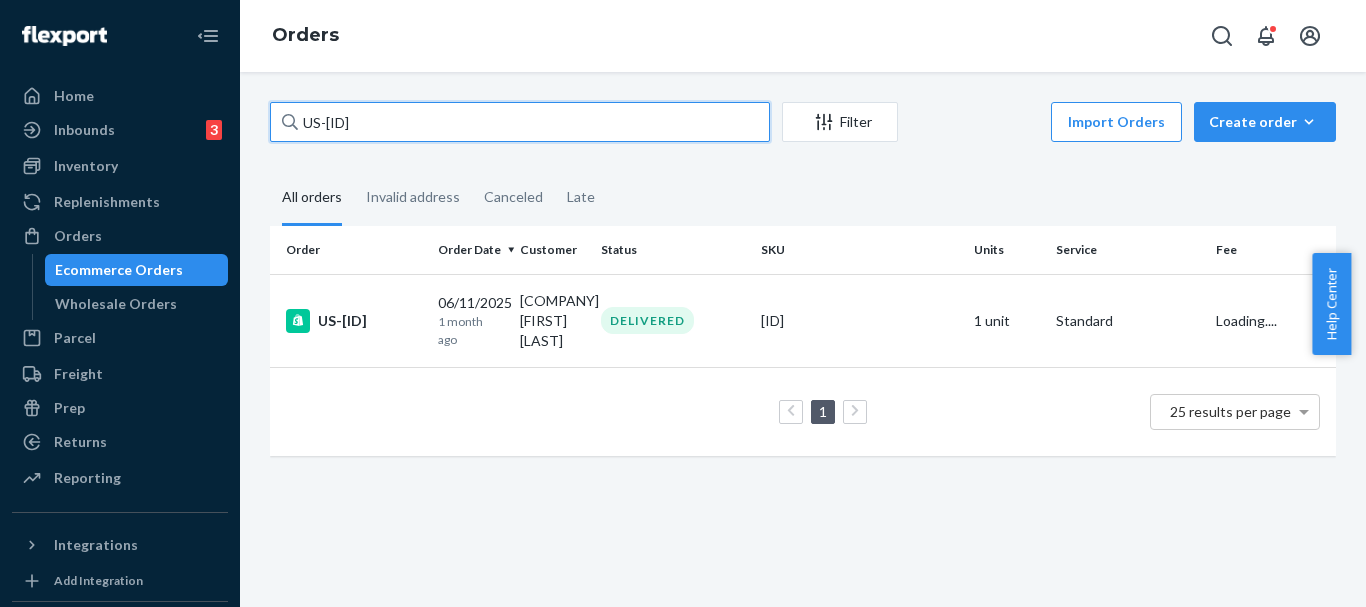 paste on "[NUMBER] Complete" 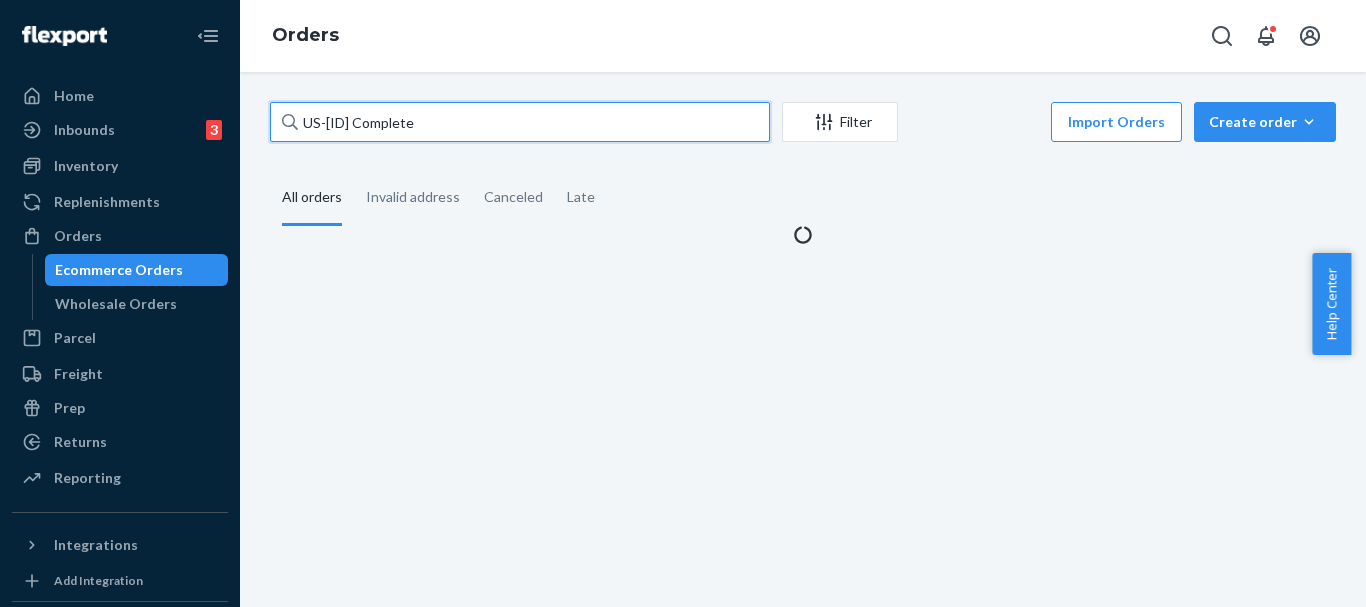 drag, startPoint x: 379, startPoint y: 115, endPoint x: 519, endPoint y: 121, distance: 140.12851 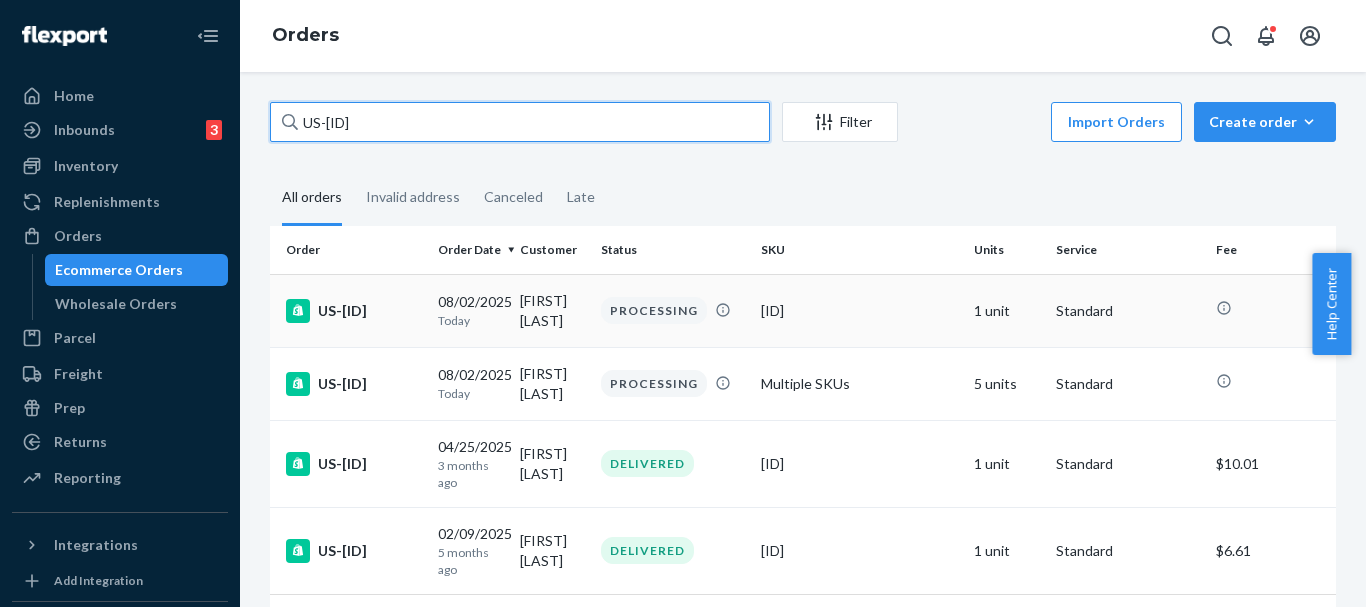 type on "US-[ID]" 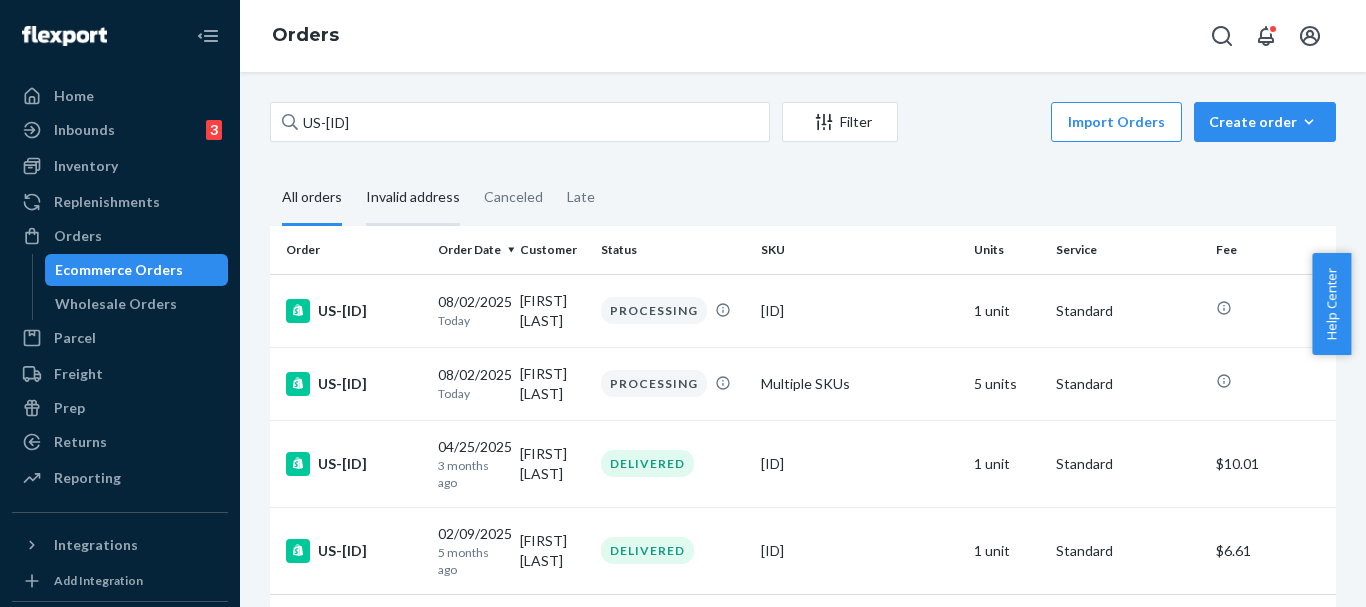click on "Invalid address" at bounding box center (413, 198) 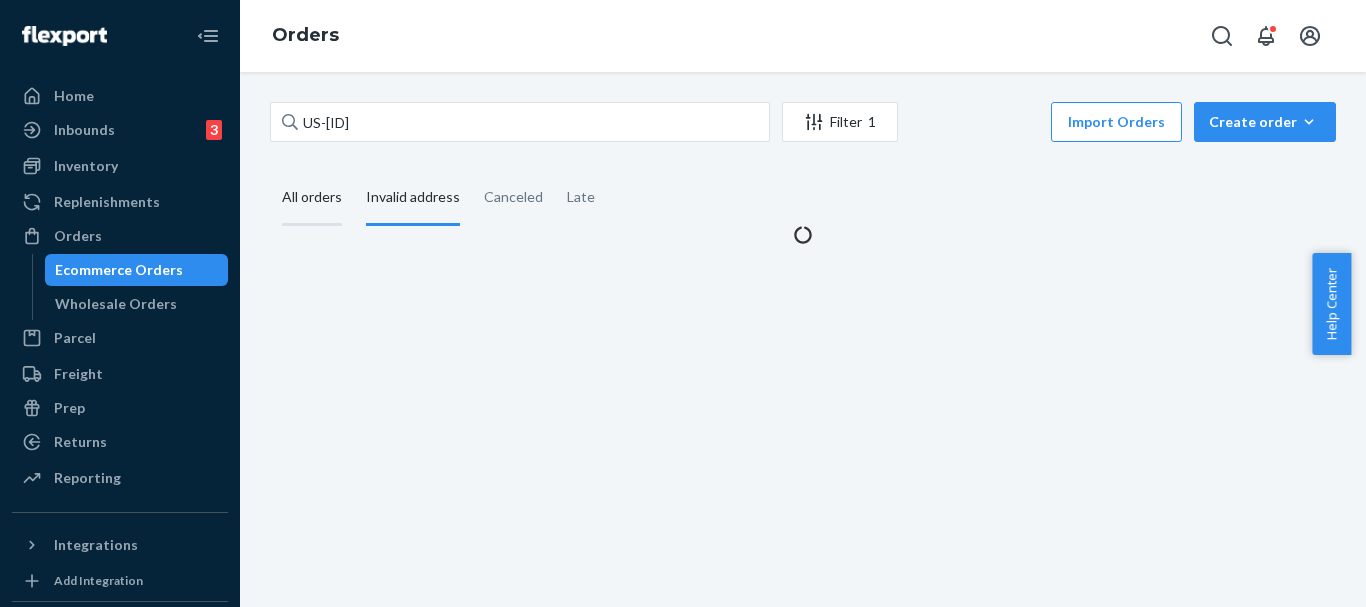 click on "All orders" at bounding box center (312, 198) 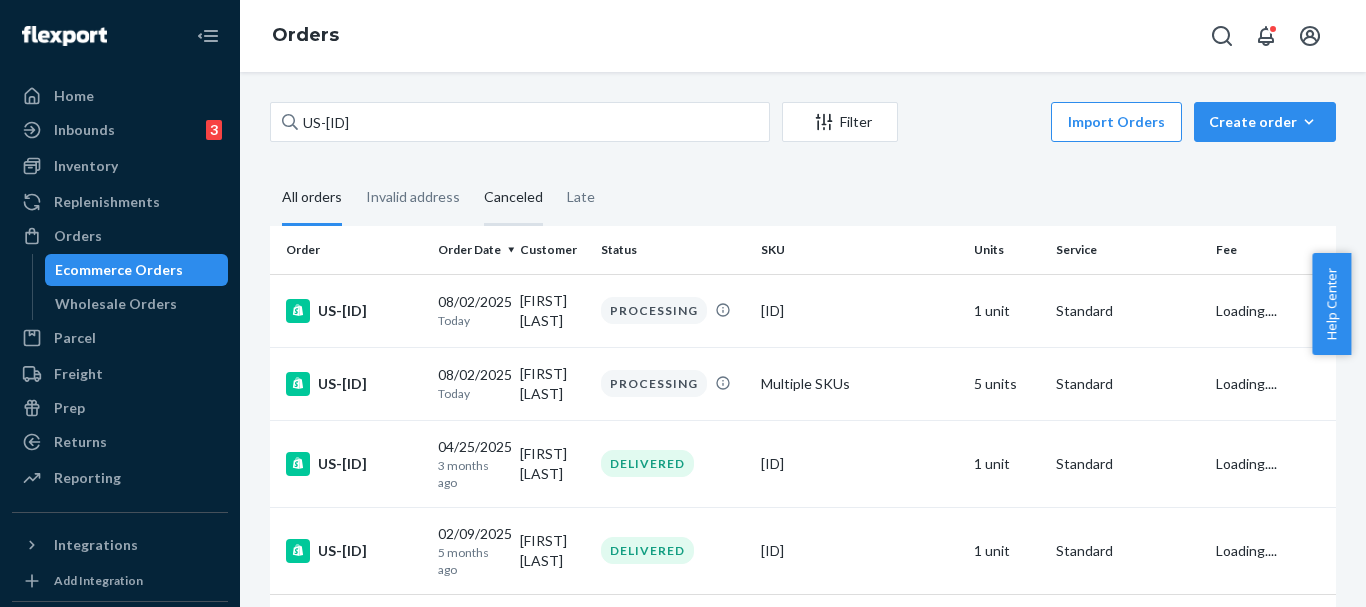 click on "Canceled" at bounding box center (513, 198) 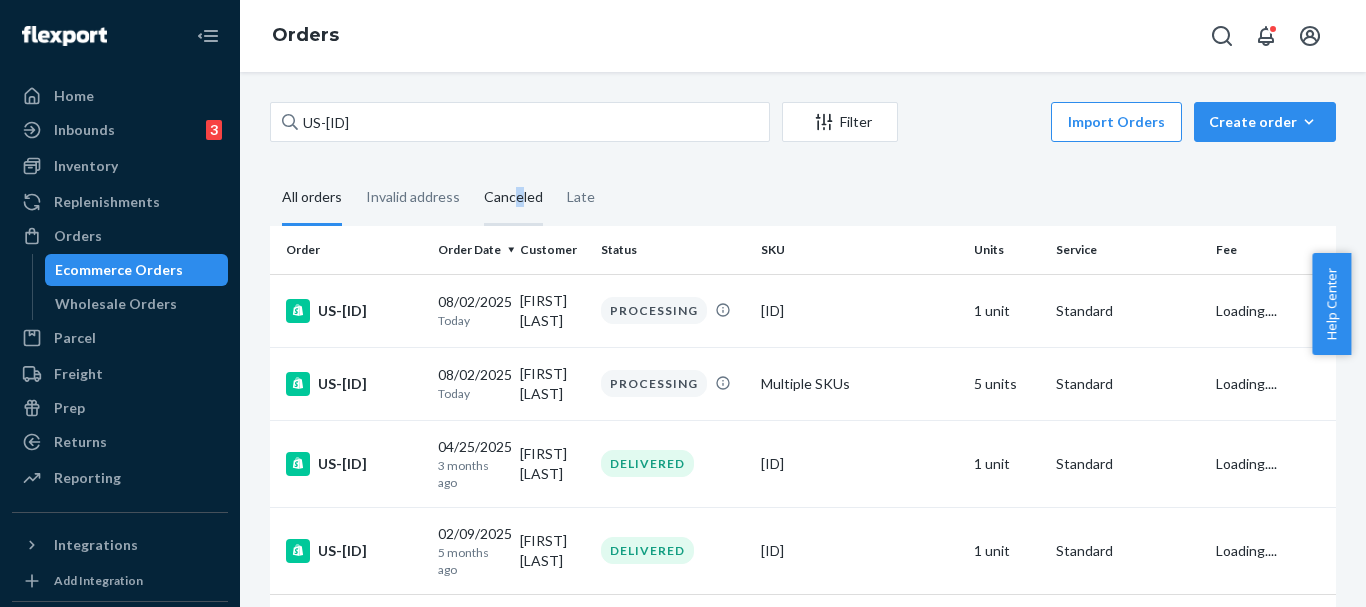 click on "Canceled" at bounding box center [513, 198] 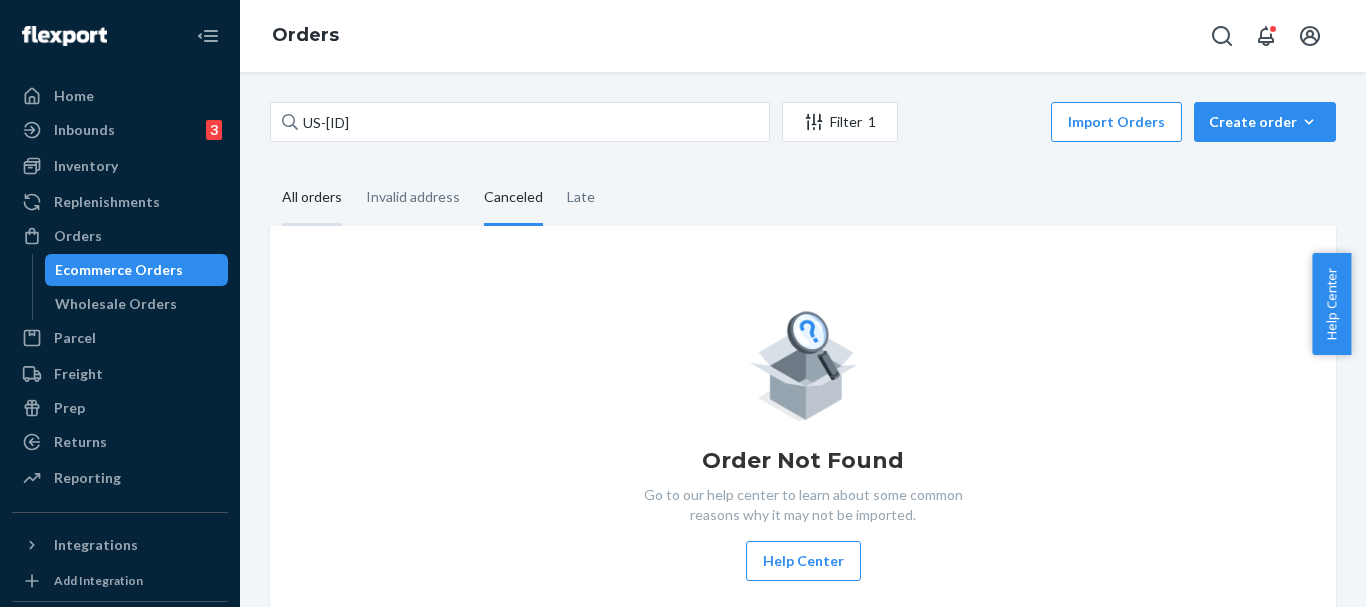 click on "All orders" at bounding box center [312, 198] 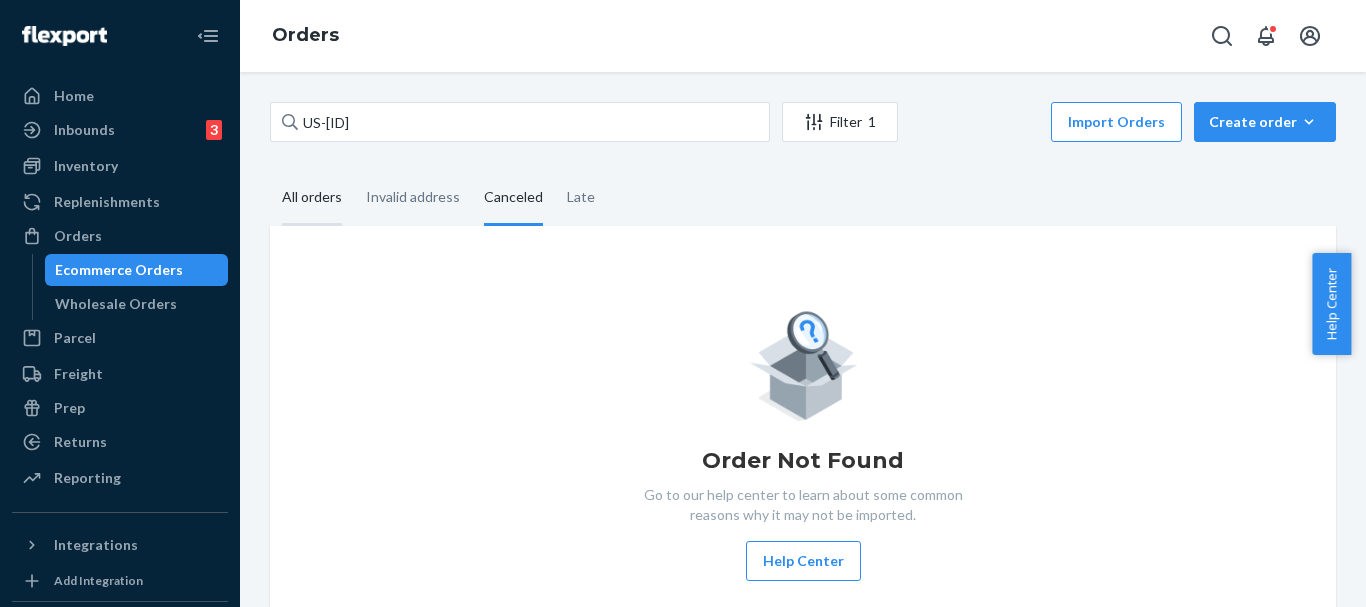 click on "All orders" at bounding box center [270, 171] 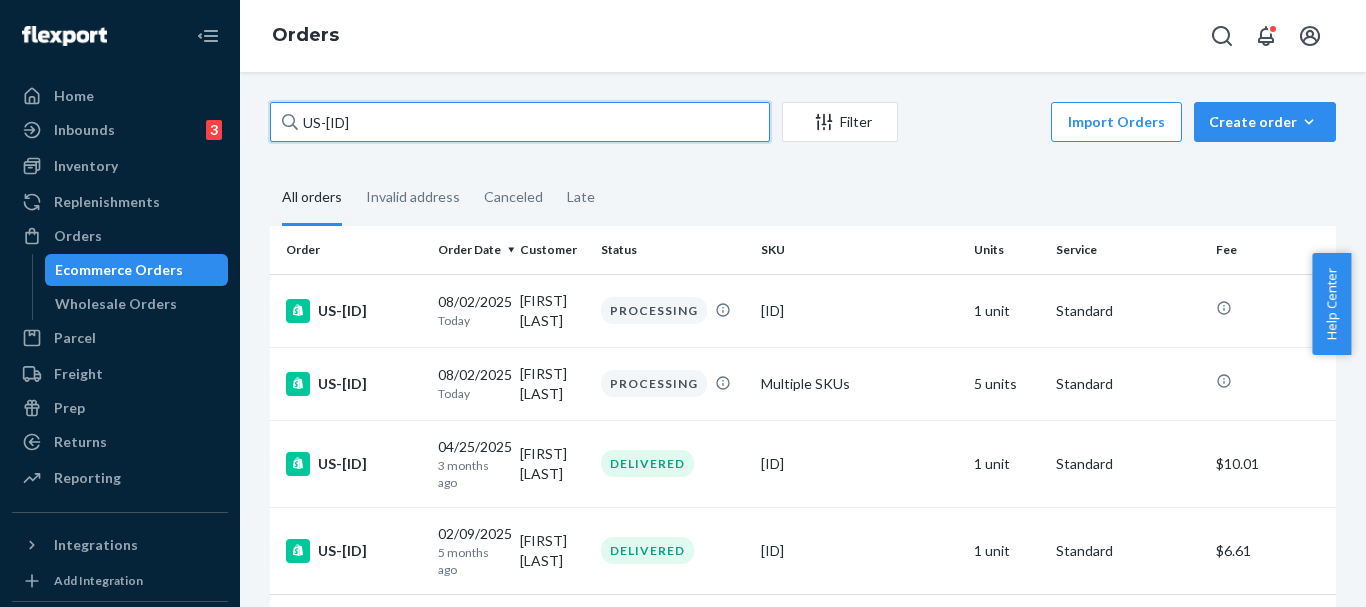 click on "US-[ID]" at bounding box center (520, 122) 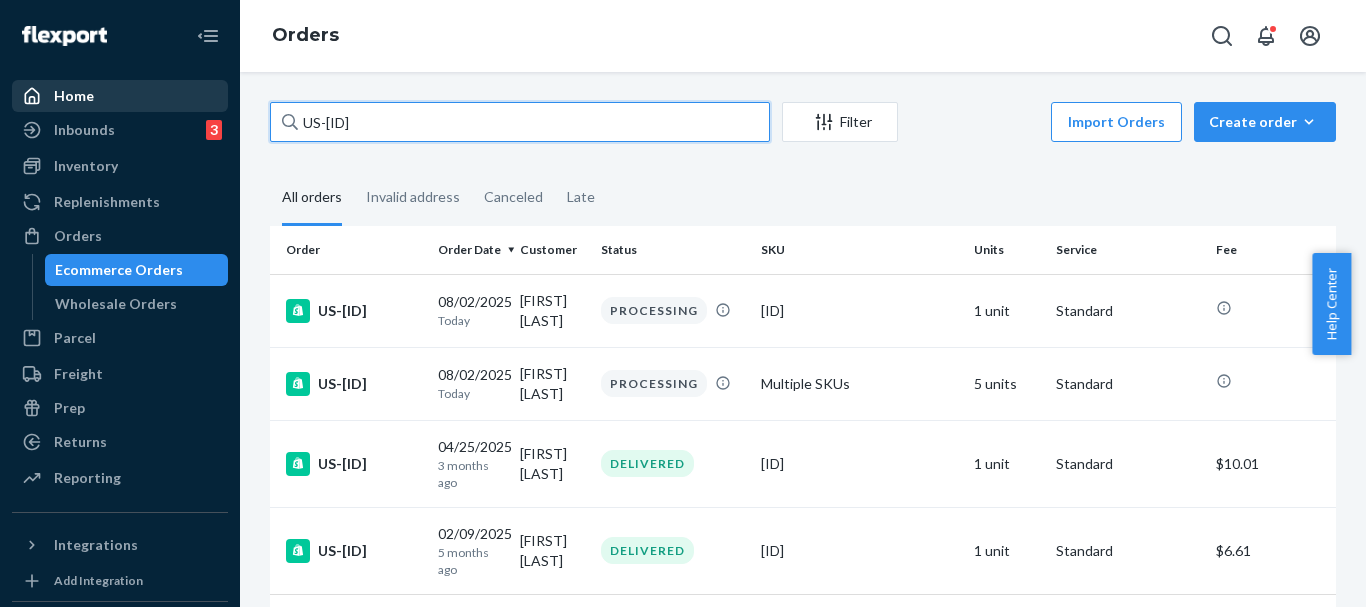 drag, startPoint x: 523, startPoint y: 123, endPoint x: 190, endPoint y: 80, distance: 335.7648 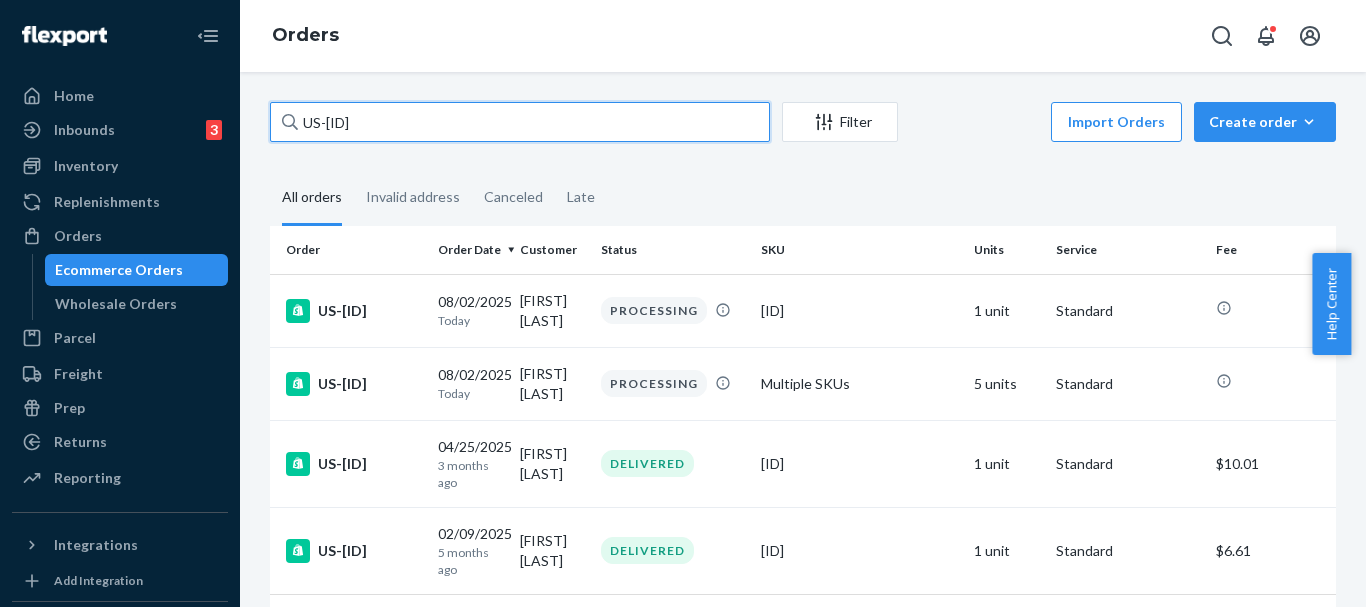 drag, startPoint x: 417, startPoint y: 122, endPoint x: 87, endPoint y: 59, distance: 335.9598 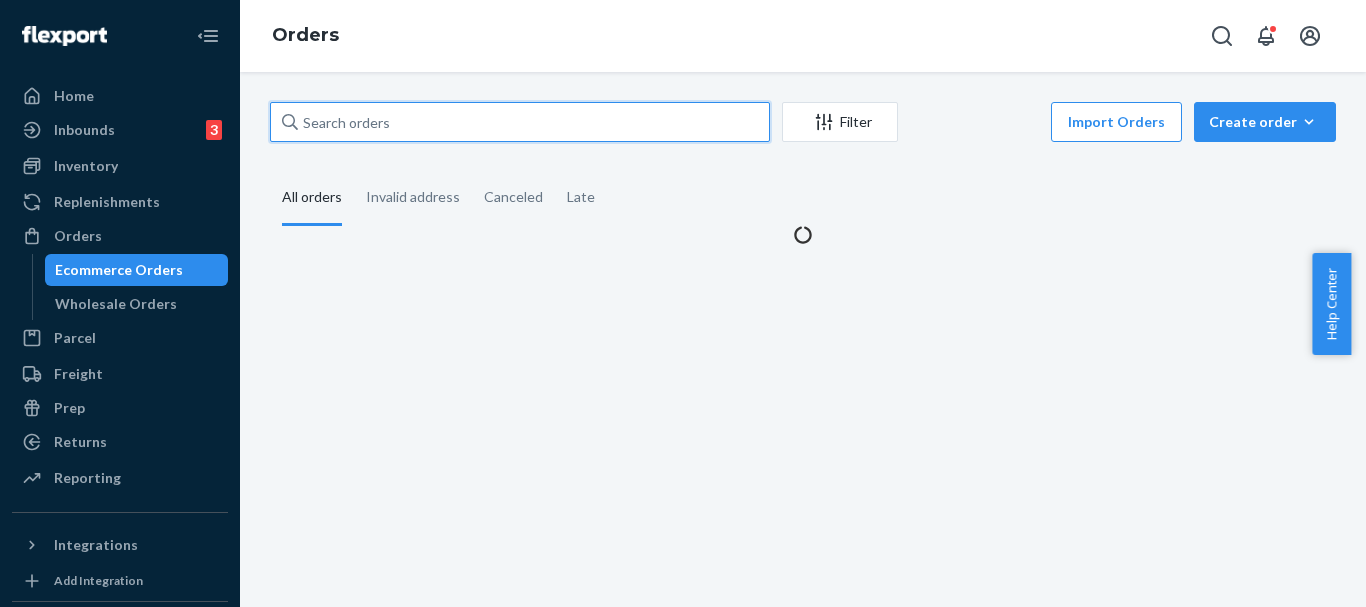 paste on "US-[ID]" 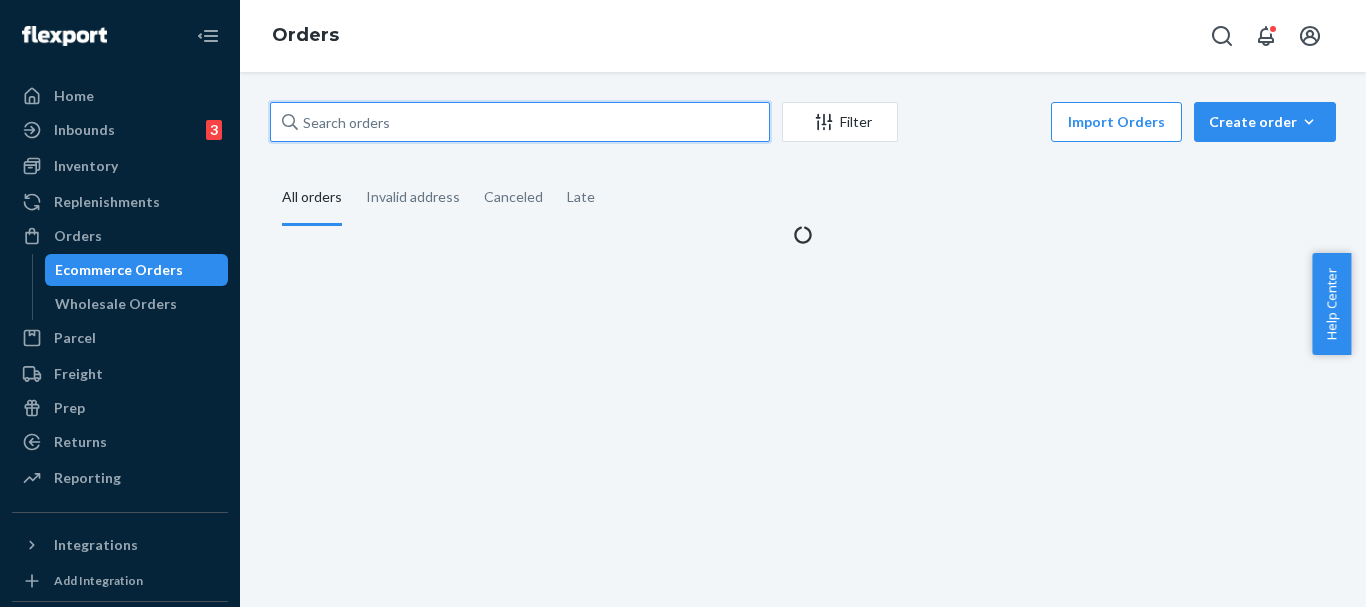 type on "US-[ID]" 